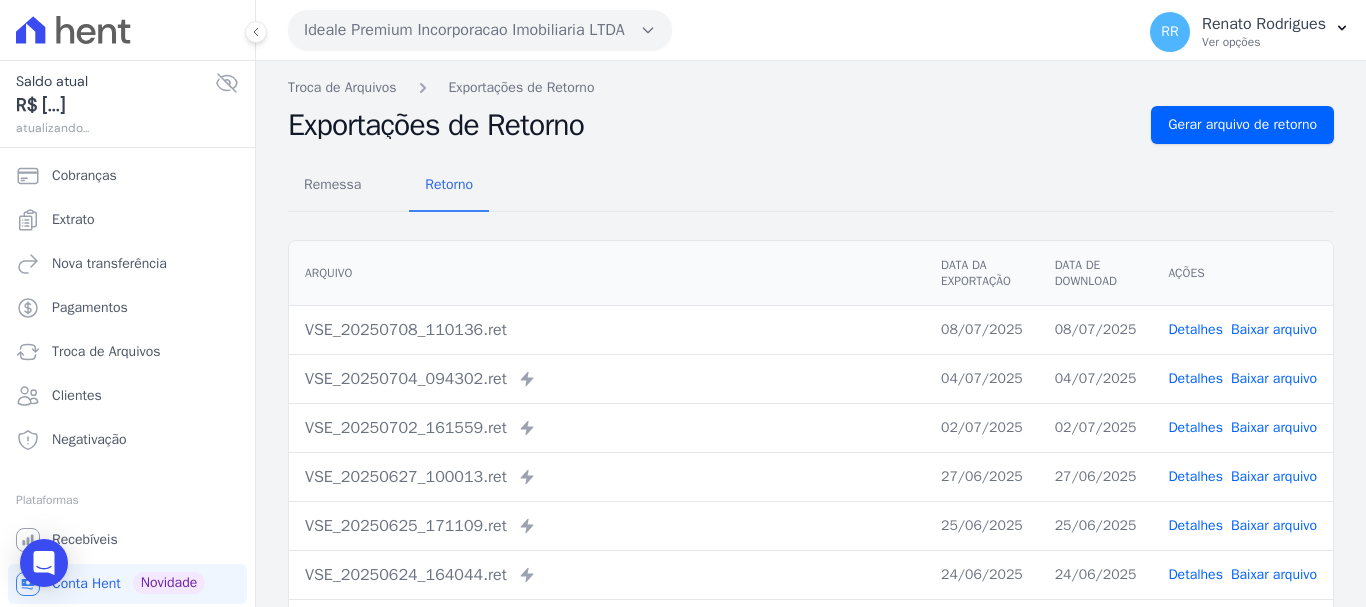 scroll, scrollTop: 0, scrollLeft: 0, axis: both 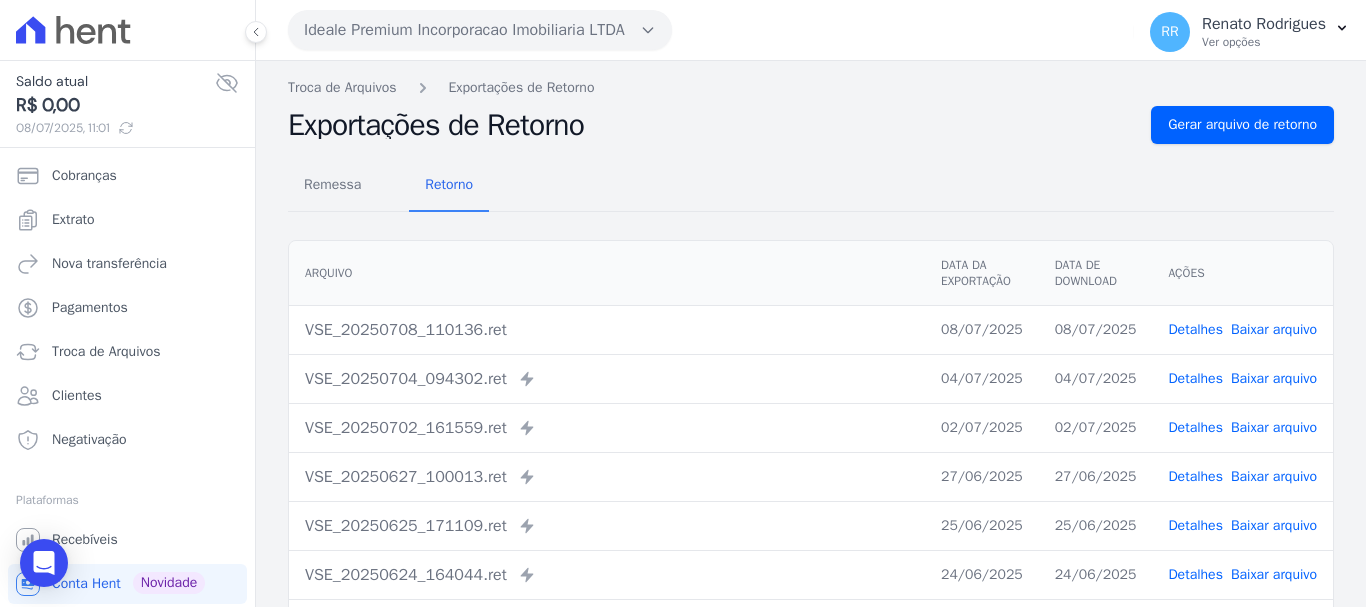 click on "Ideale Premium Incorporacao Imobiliaria LTDA" at bounding box center [480, 30] 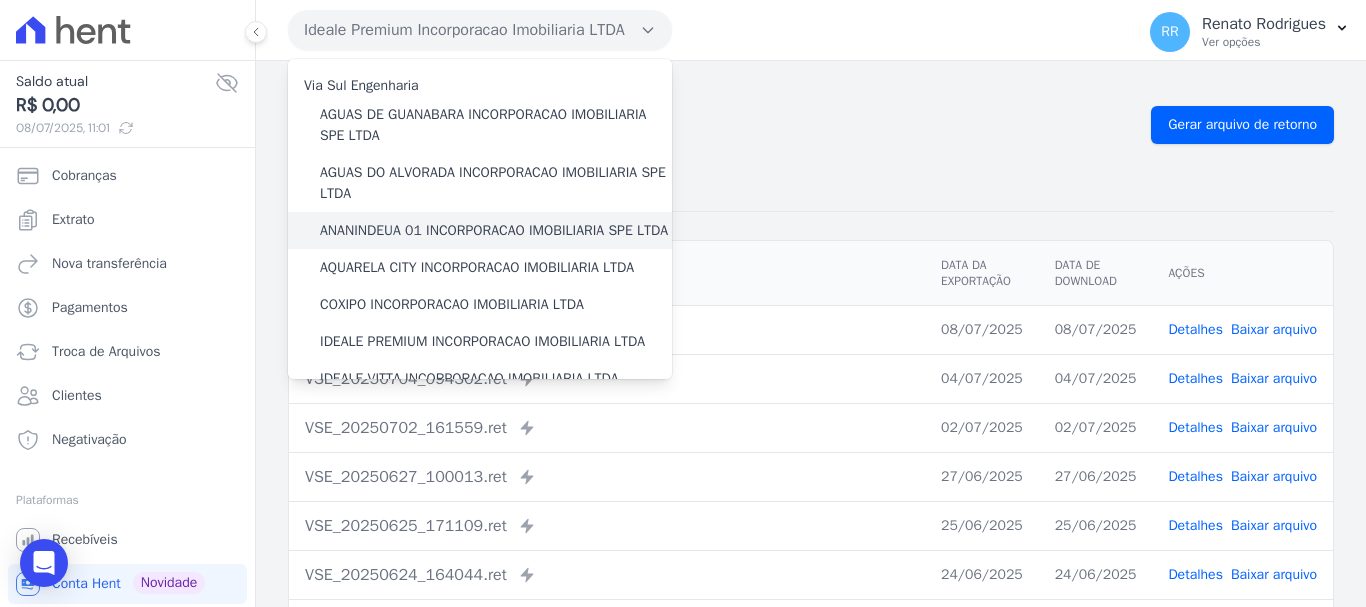 click on "ANANINDEUA 01 INCORPORACAO IMOBILIARIA SPE LTDA" at bounding box center (494, 230) 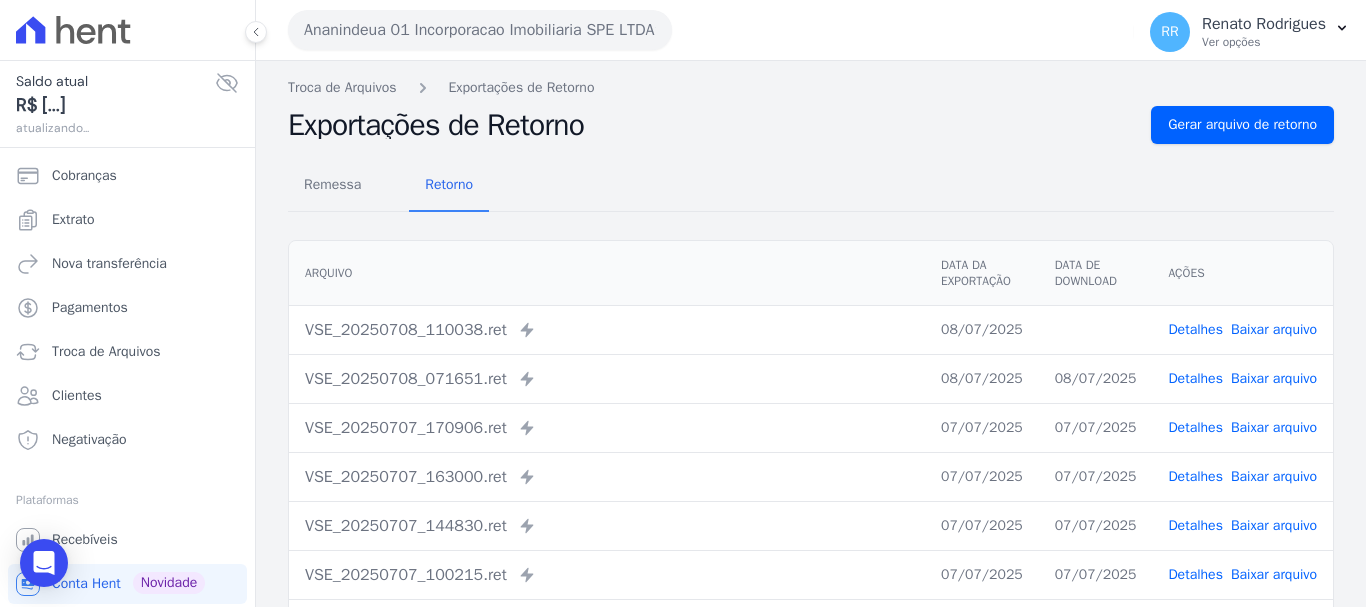 click on "Baixar arquivo" at bounding box center [1274, 329] 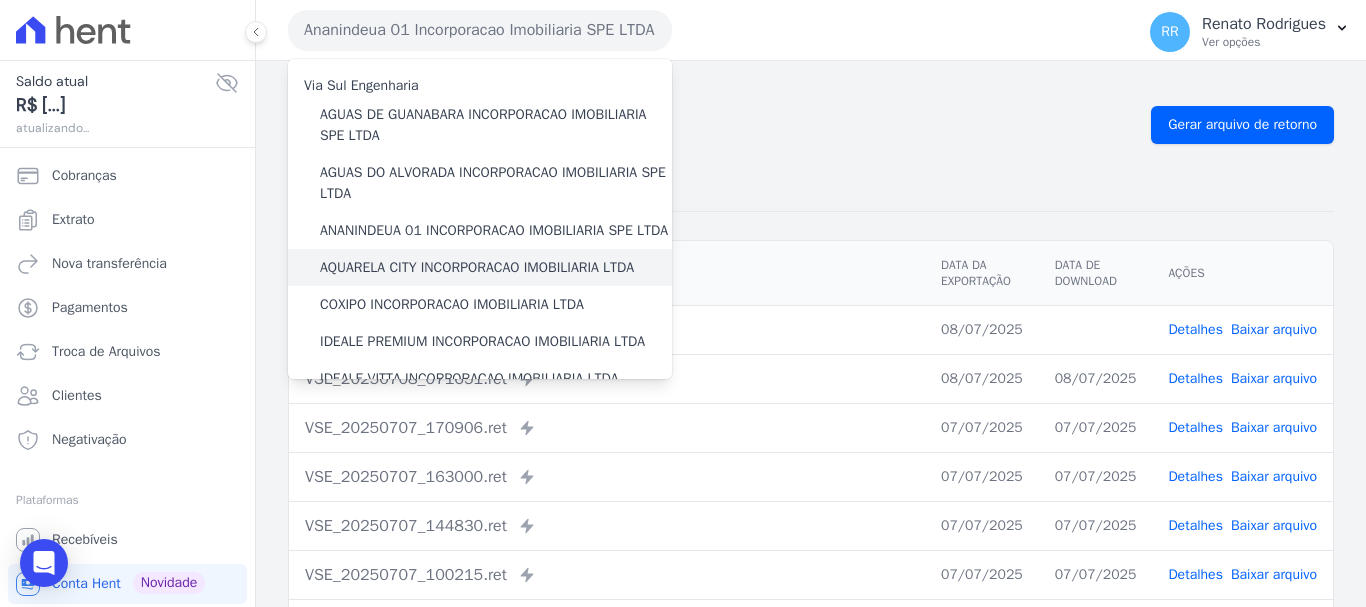 click on "AQUARELA CITY INCORPORACAO IMOBILIARIA LTDA" at bounding box center [477, 267] 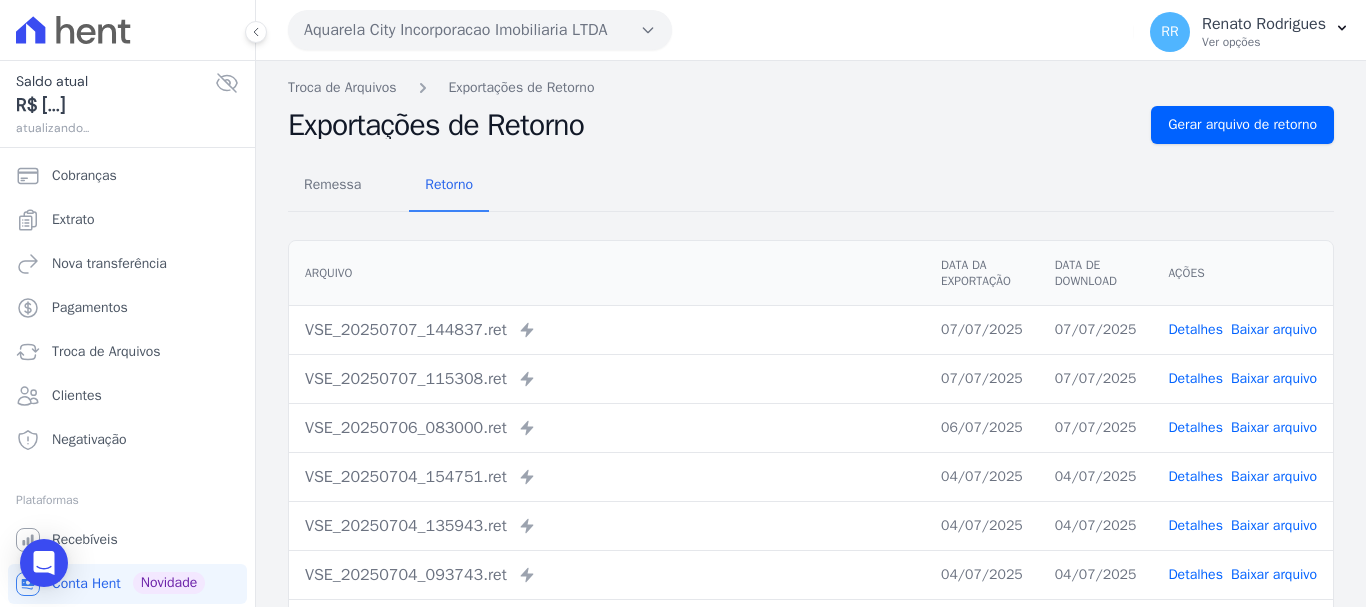click on "Aquarela City Incorporacao Imobiliaria LTDA" at bounding box center [480, 30] 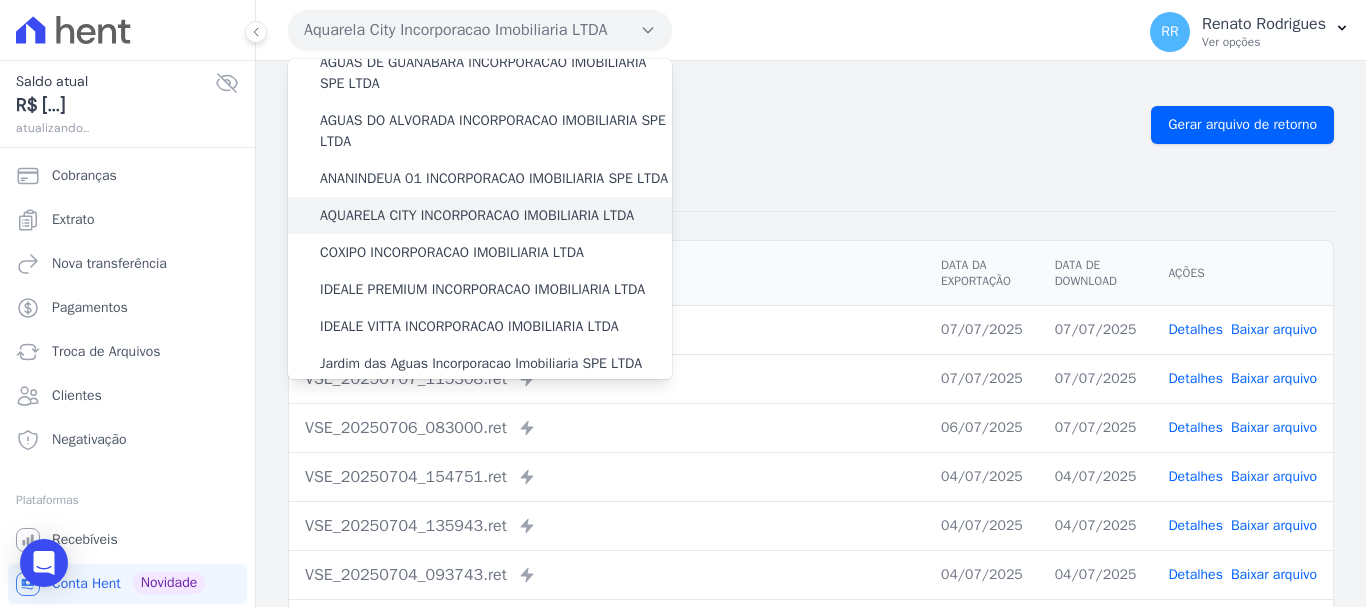 scroll, scrollTop: 100, scrollLeft: 0, axis: vertical 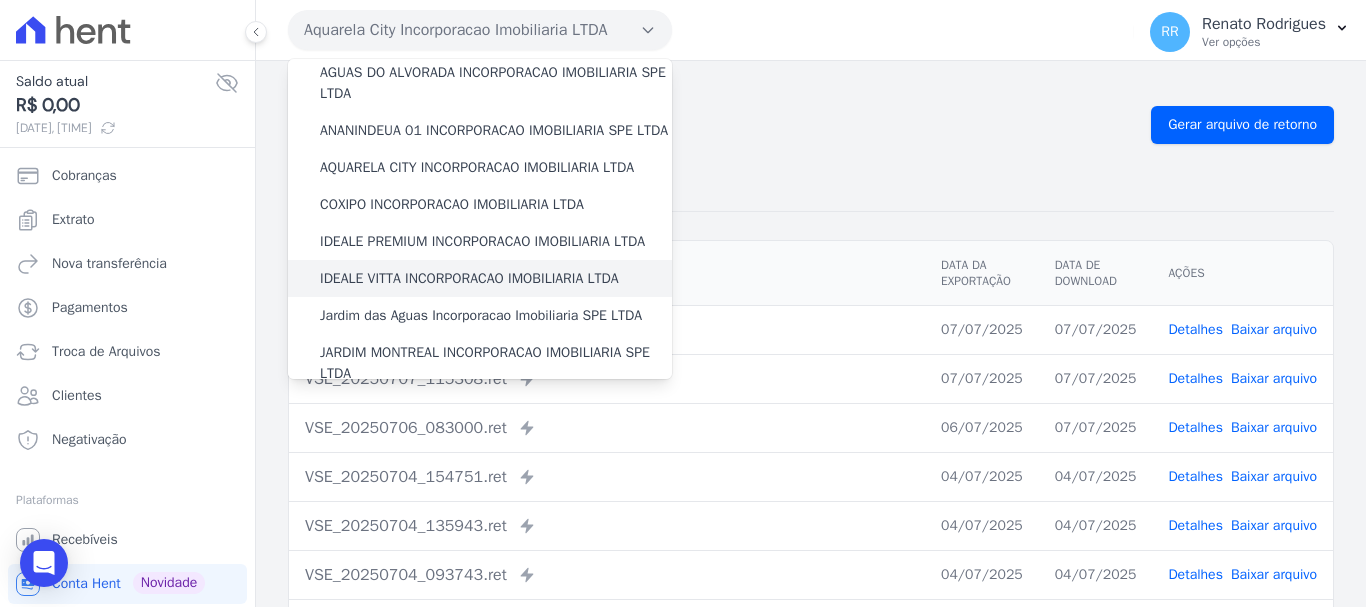 click on "IDEALE VITTA INCORPORACAO IMOBILIARIA LTDA" at bounding box center (469, 278) 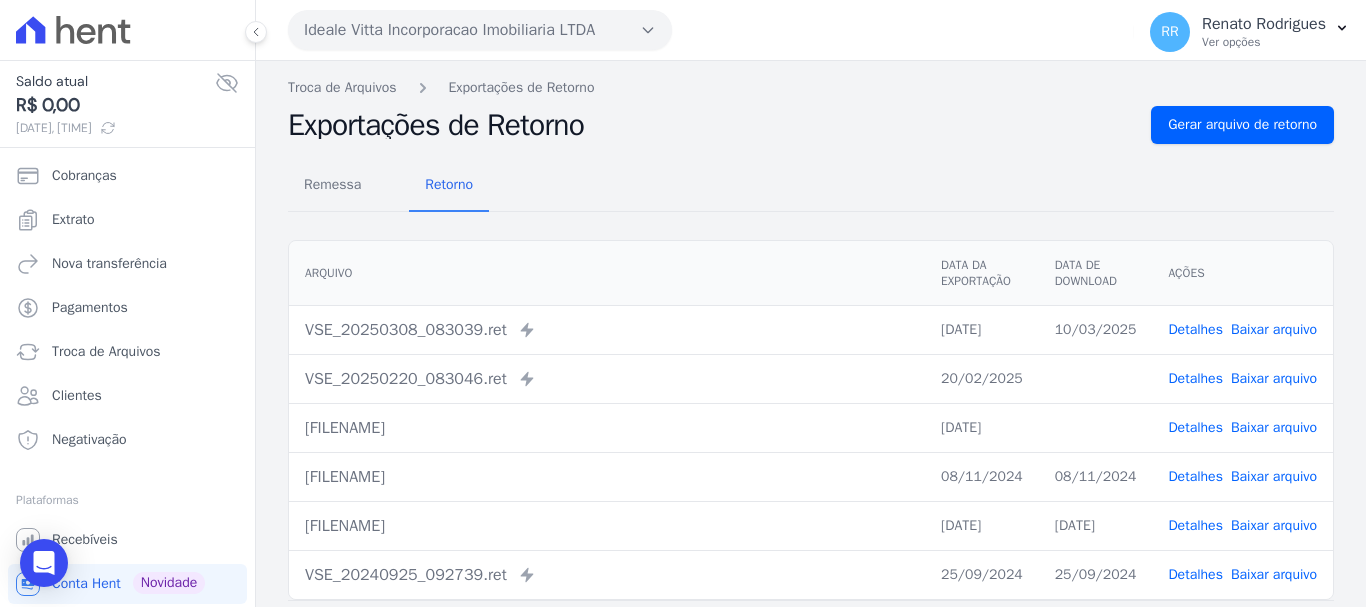 click on "Exportações de Retorno" at bounding box center (711, 125) 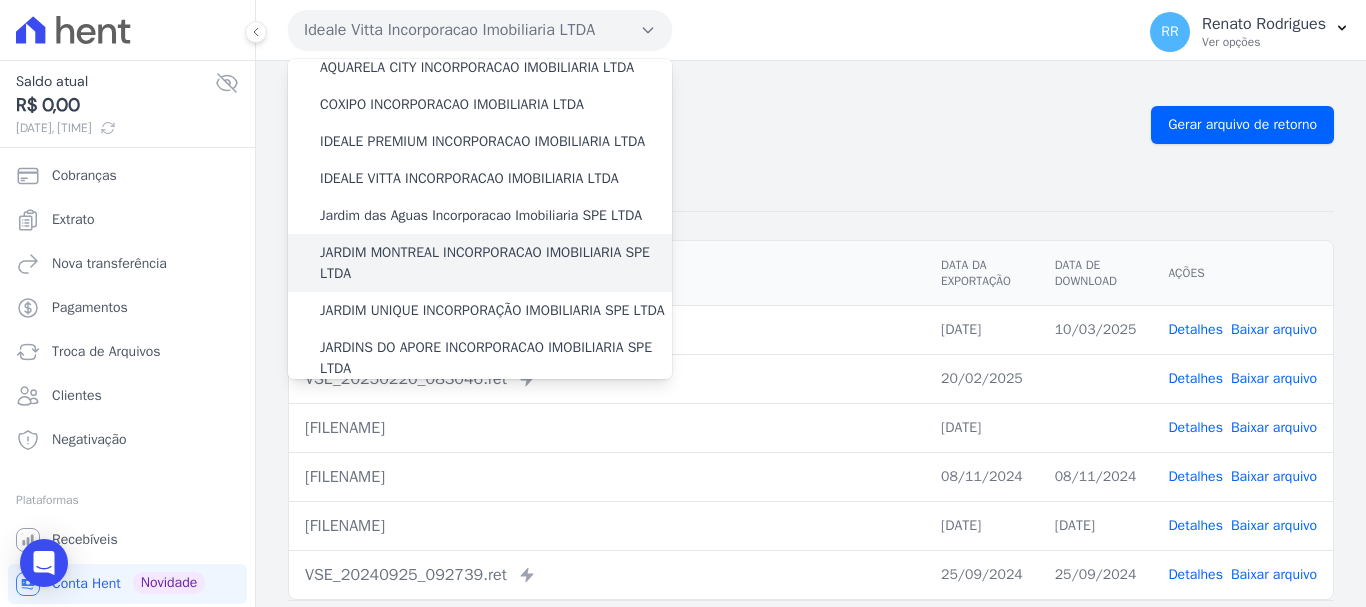 scroll, scrollTop: 300, scrollLeft: 0, axis: vertical 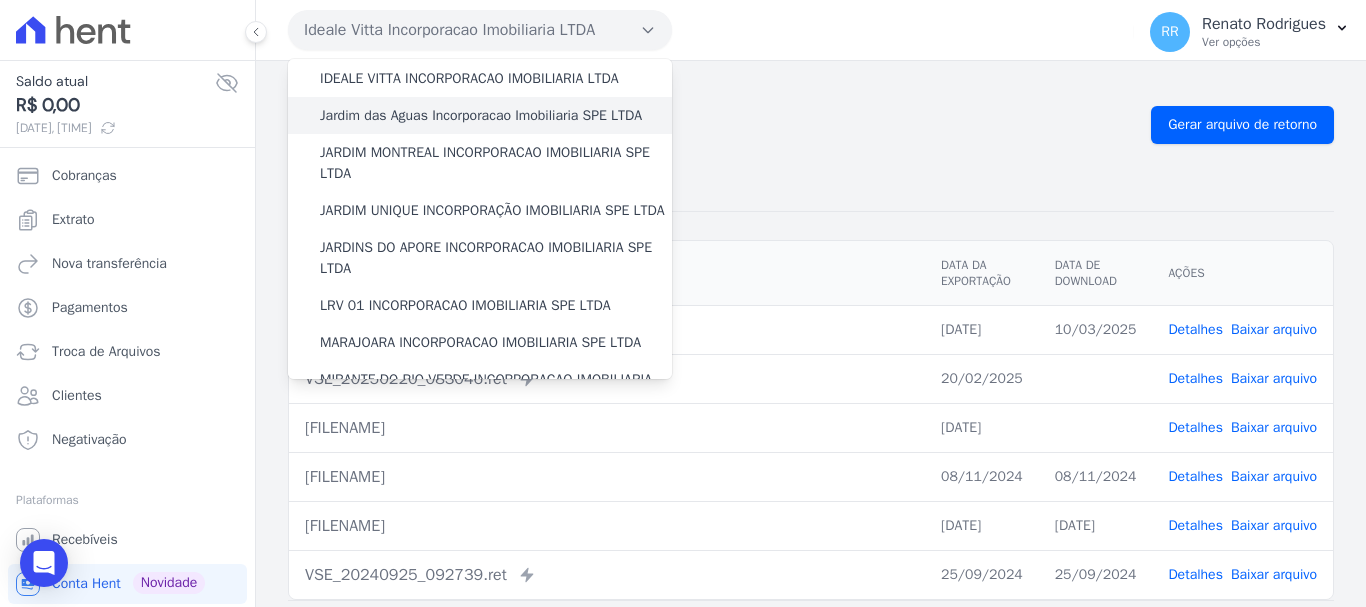 click on "Jardim das Aguas Incorporacao Imobiliaria SPE LTDA" at bounding box center (481, 115) 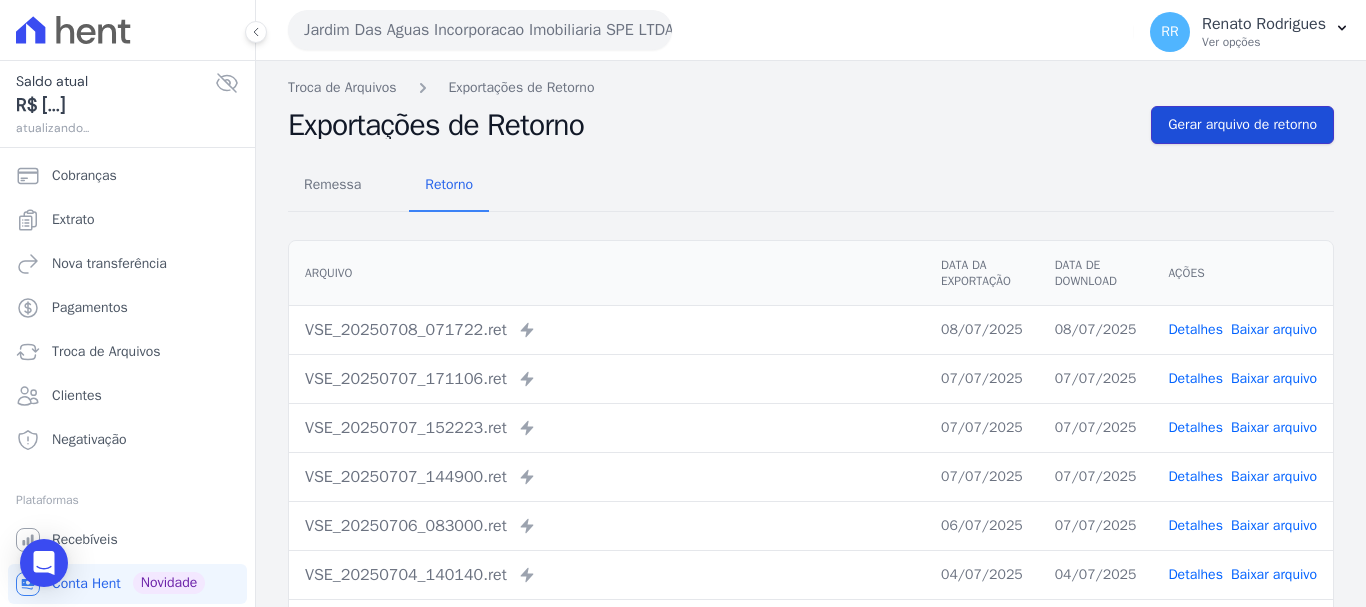 click on "Gerar arquivo de retorno" at bounding box center [1242, 125] 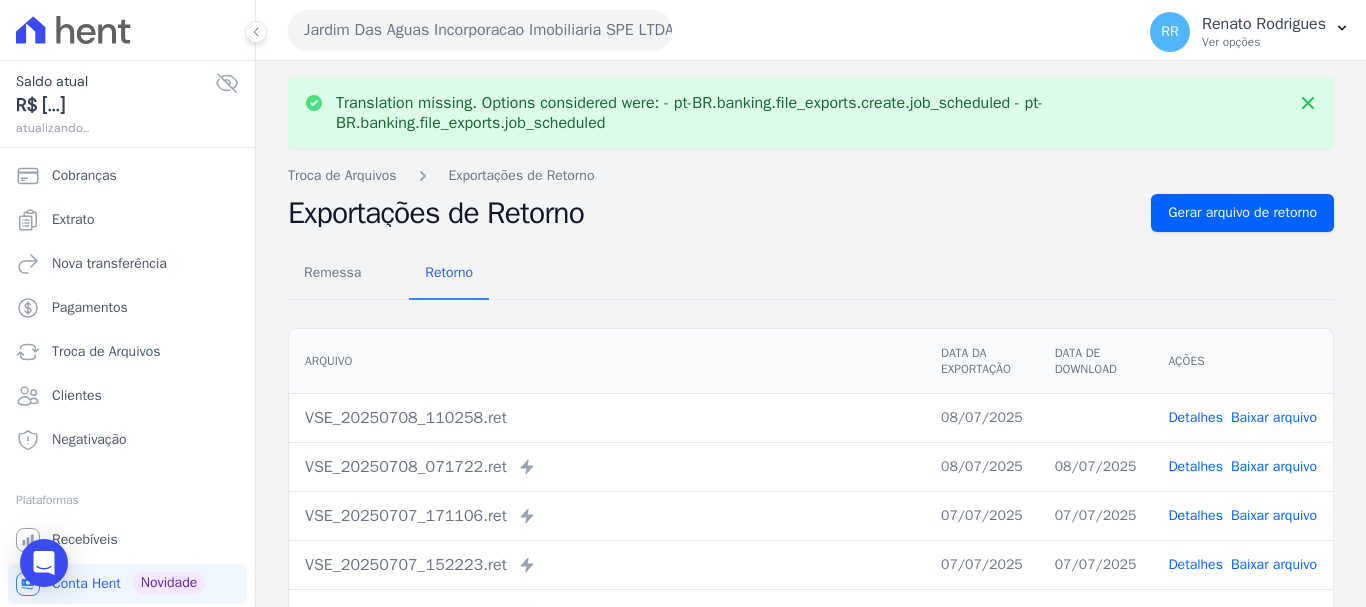 click on "Baixar arquivo" at bounding box center (1274, 417) 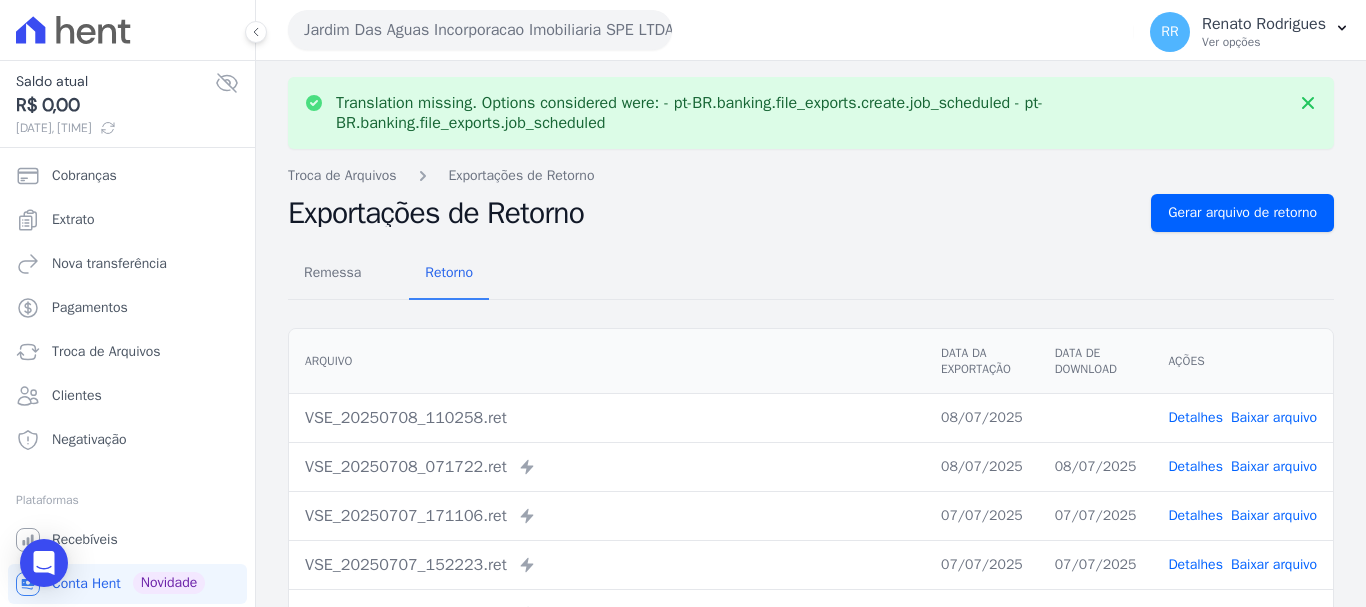 click on "Jardim Das Aguas Incorporacao Imobiliaria SPE LTDA
Via Sul Engenharia
AGUAS DE GUANABARA INCORPORACAO IMOBILIARIA SPE LTDA
AGUAS DO ALVORADA INCORPORACAO IMOBILIARIA SPE LTDA
ANANINDEUA 01 INCORPORACAO IMOBILIARIA SPE LTDA
AQUARELA CITY INCORPORACAO IMOBILIARIA LTDA" at bounding box center (707, 30) 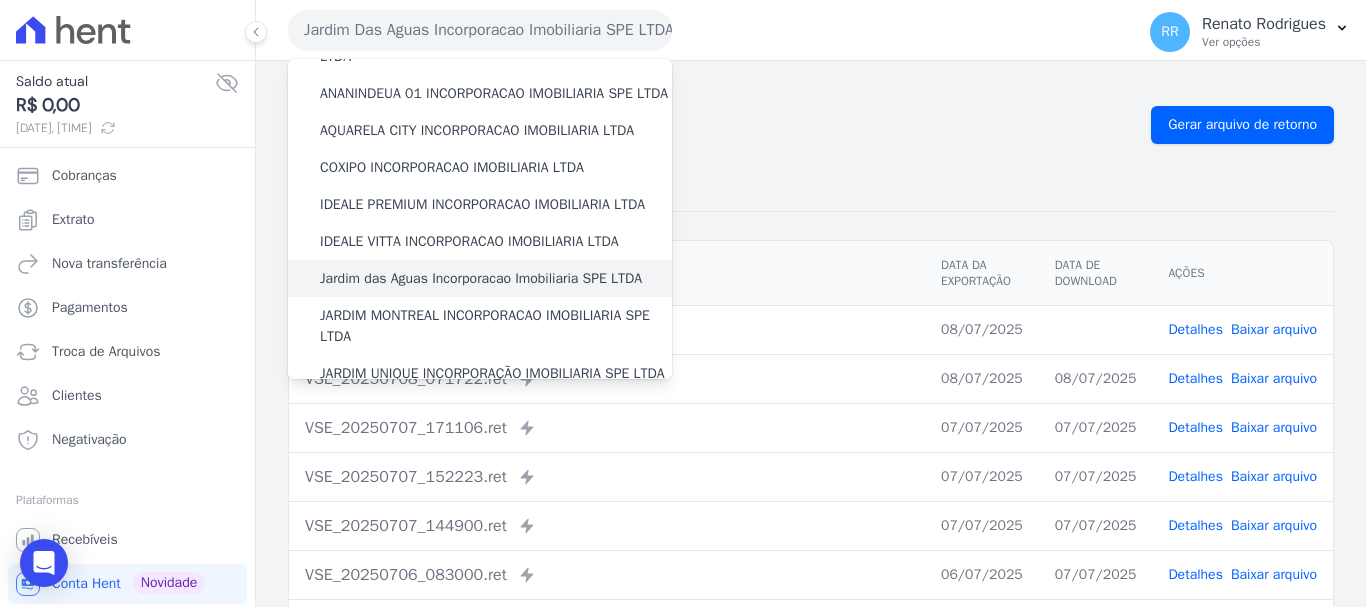 scroll, scrollTop: 200, scrollLeft: 0, axis: vertical 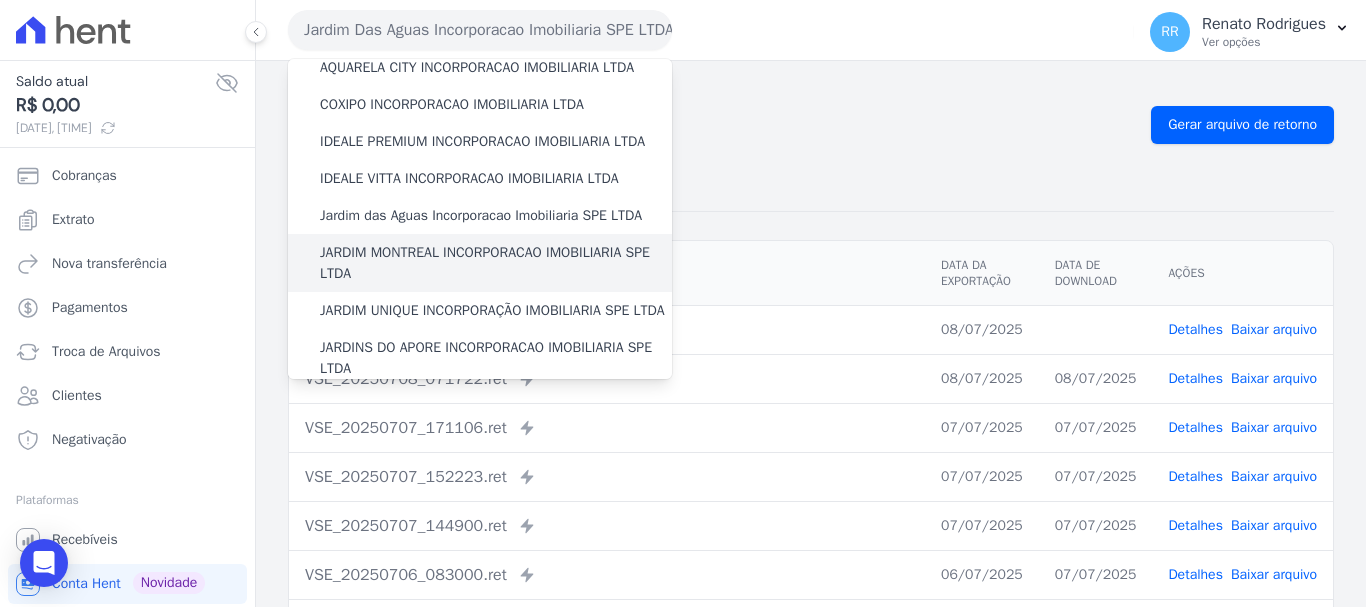 click on "JARDIM MONTREAL INCORPORACAO IMOBILIARIA SPE LTDA" at bounding box center (496, 263) 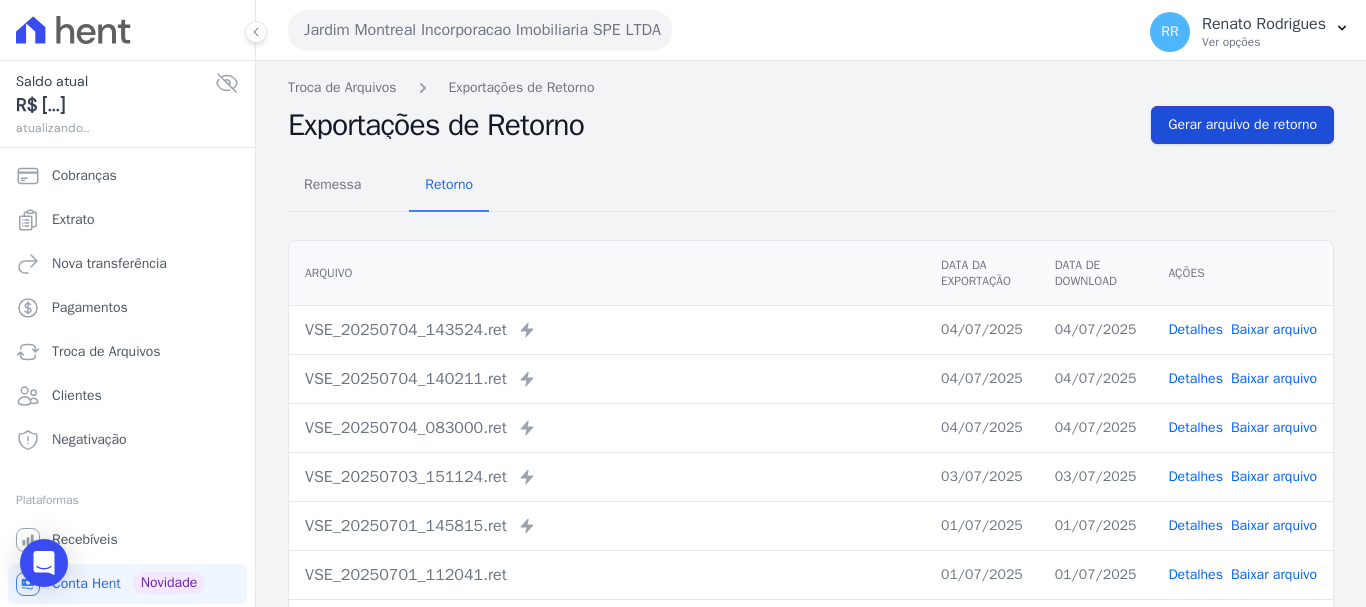 click on "Gerar arquivo de retorno" at bounding box center [1242, 125] 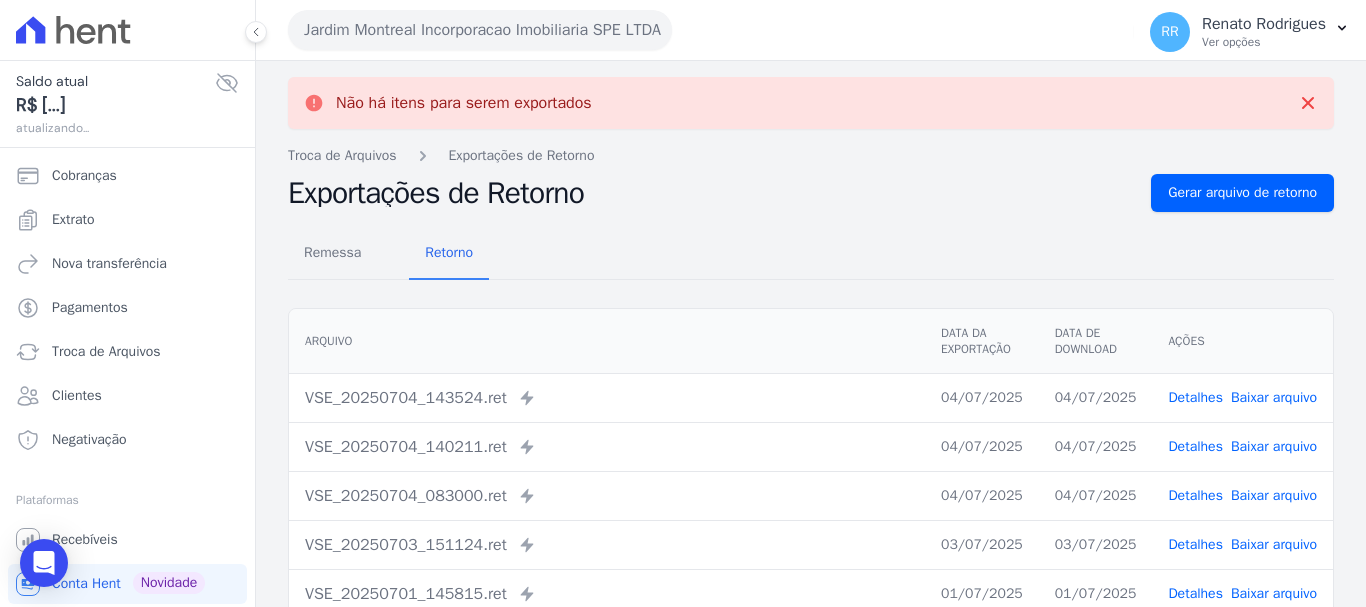 click on "Jardim Montreal Incorporacao Imobiliaria SPE LTDA" at bounding box center (480, 30) 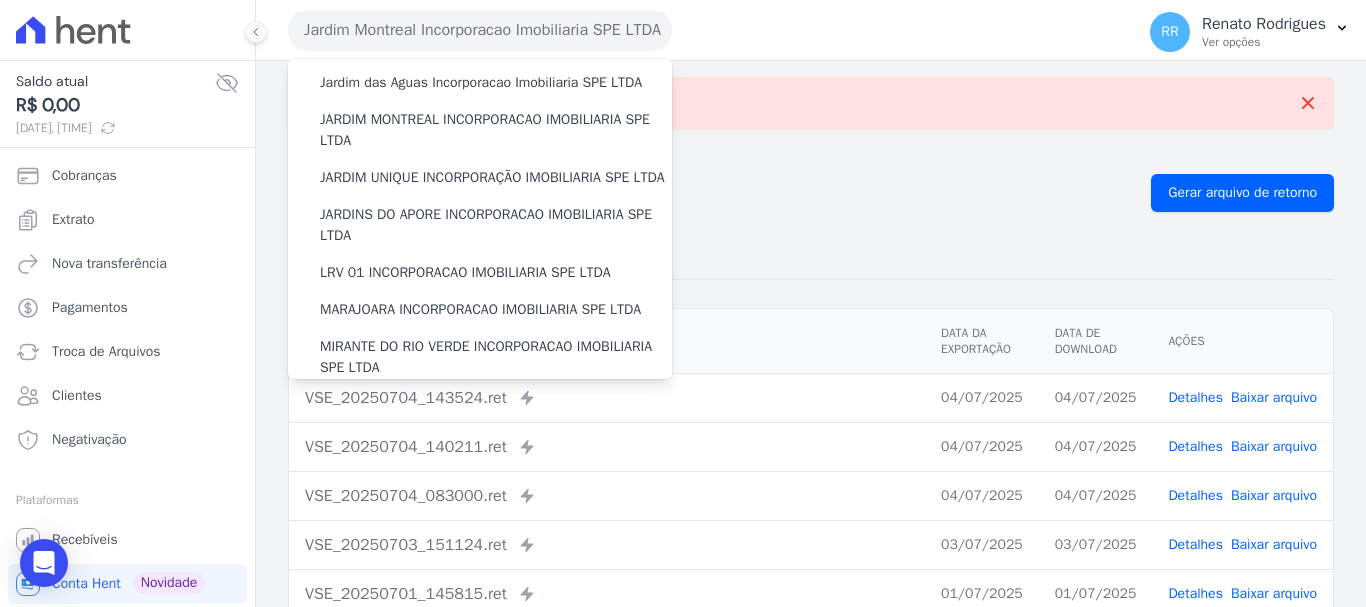 scroll, scrollTop: 300, scrollLeft: 0, axis: vertical 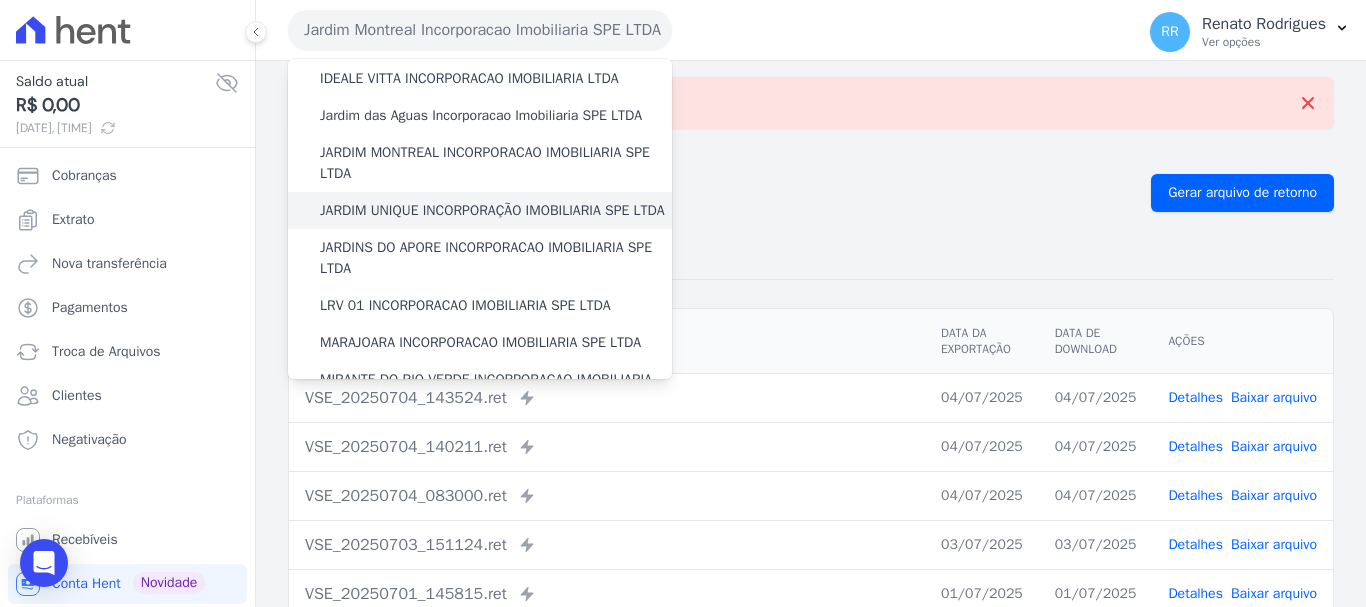 click on "JARDIM UNIQUE INCORPORAÇÃO IMOBILIARIA SPE LTDA" at bounding box center [492, 210] 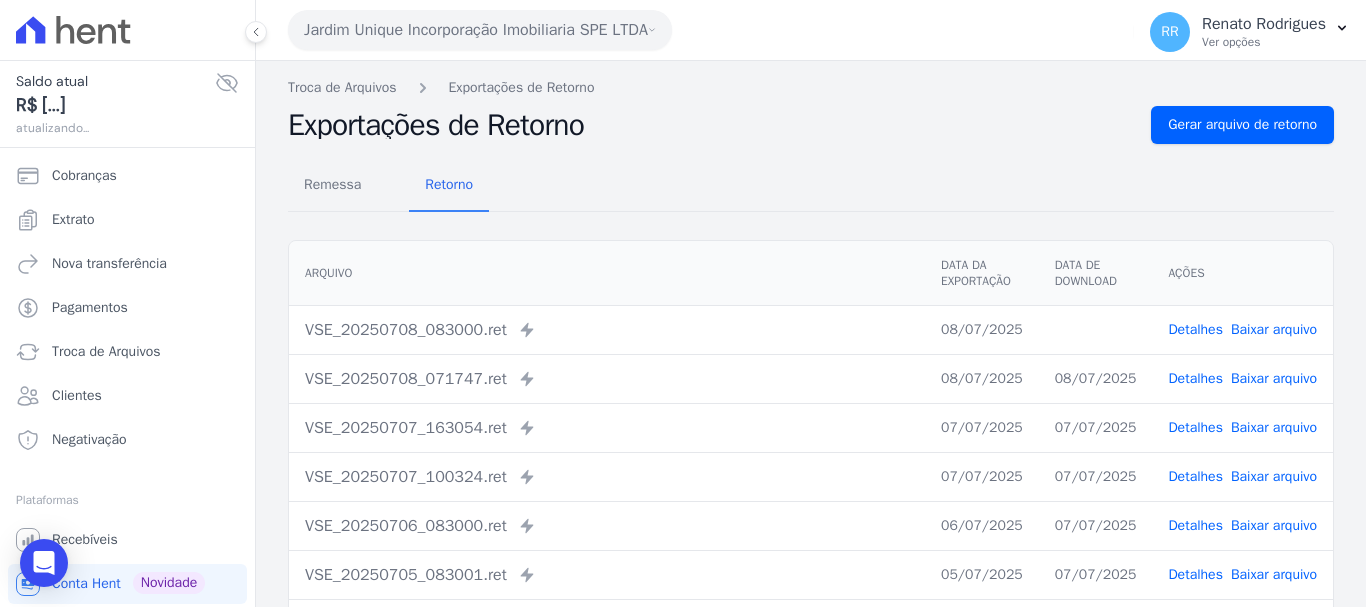 click on "VSE_[DATE]_[TIME].ret" at bounding box center (811, 472) 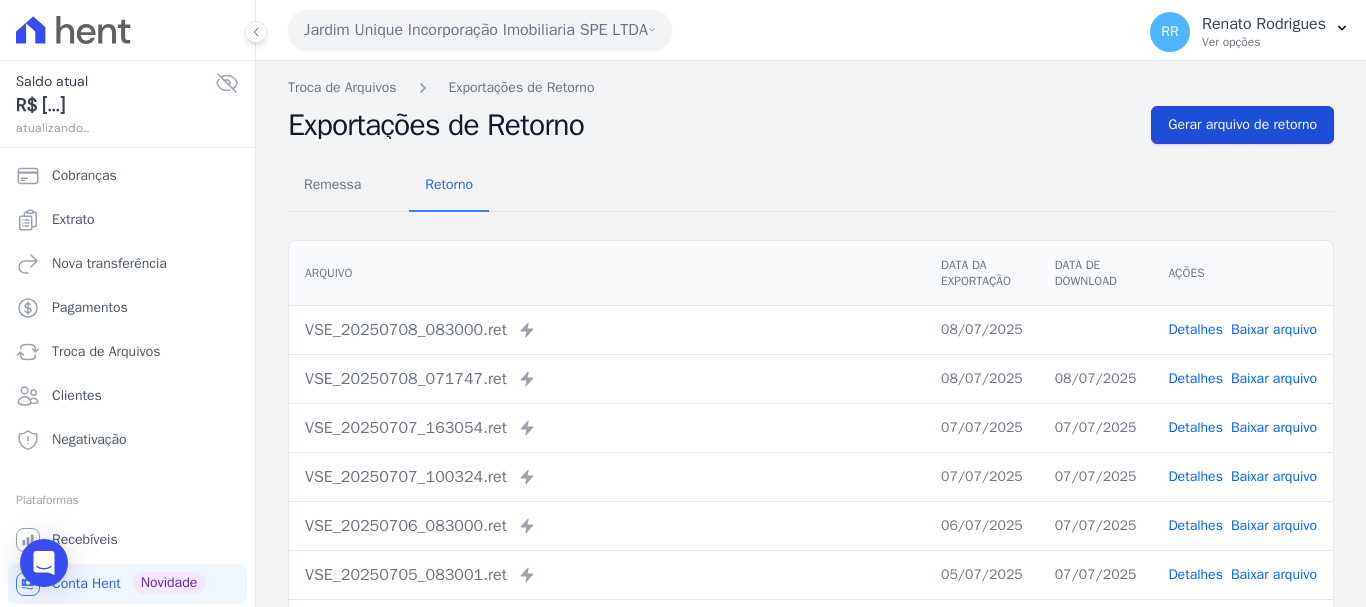 click on "Gerar arquivo de retorno" at bounding box center [1242, 125] 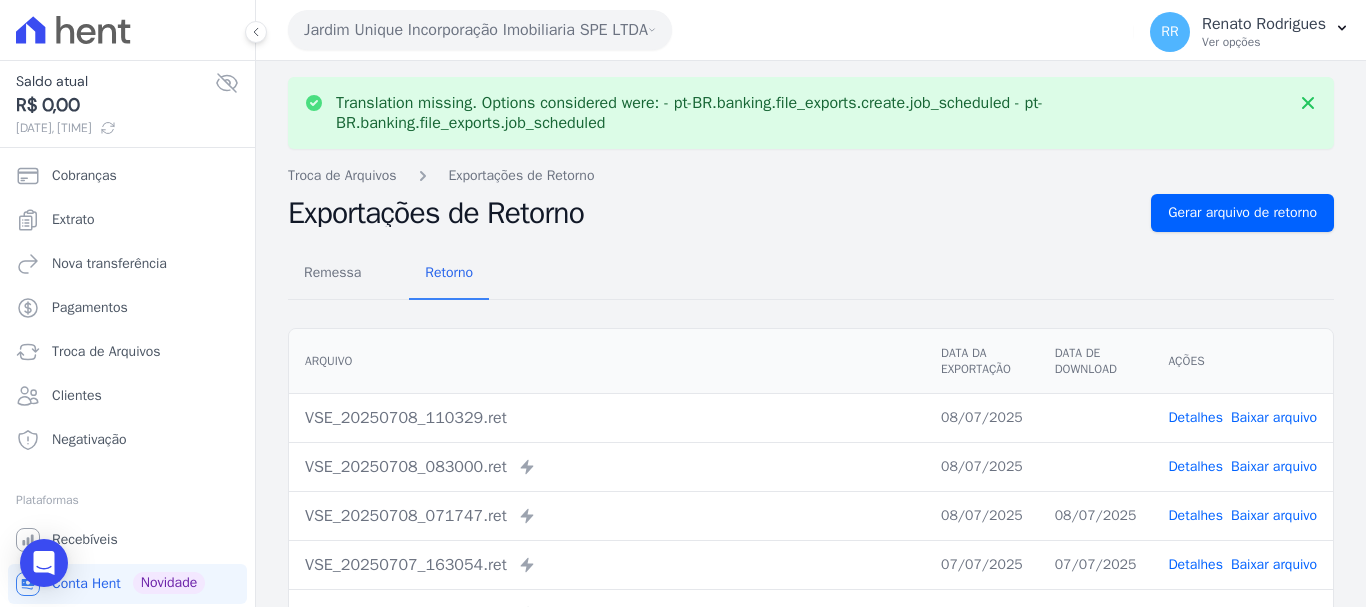 click on "Baixar arquivo" at bounding box center (1274, 417) 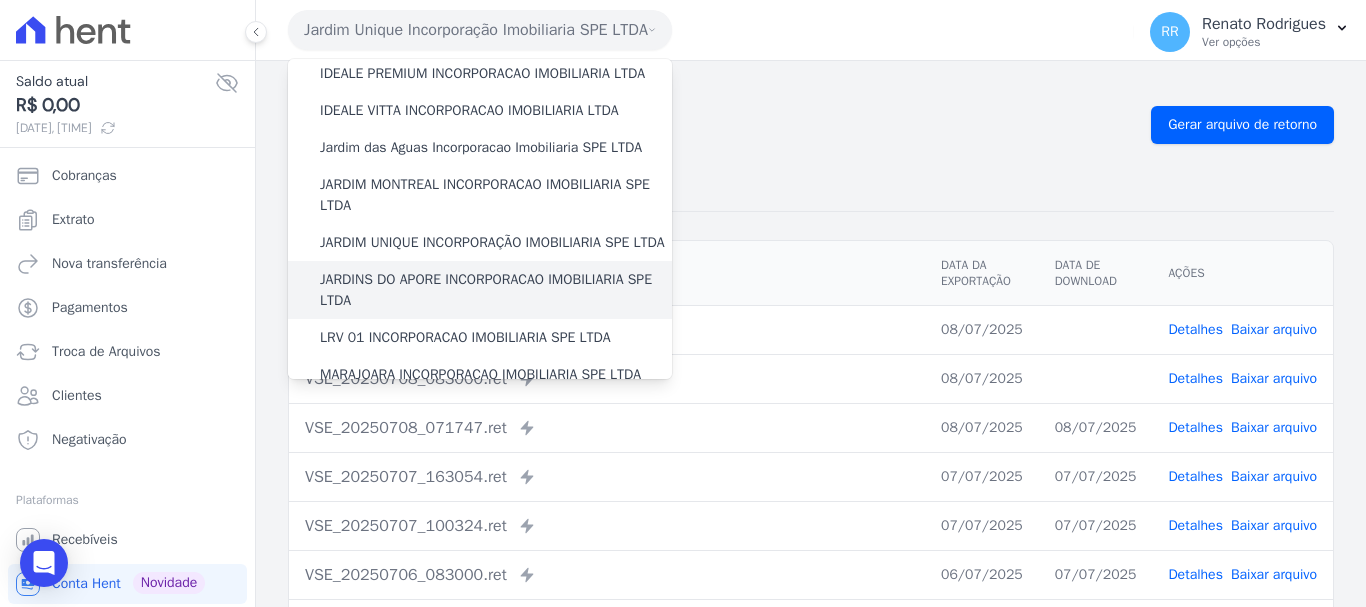 scroll, scrollTop: 300, scrollLeft: 0, axis: vertical 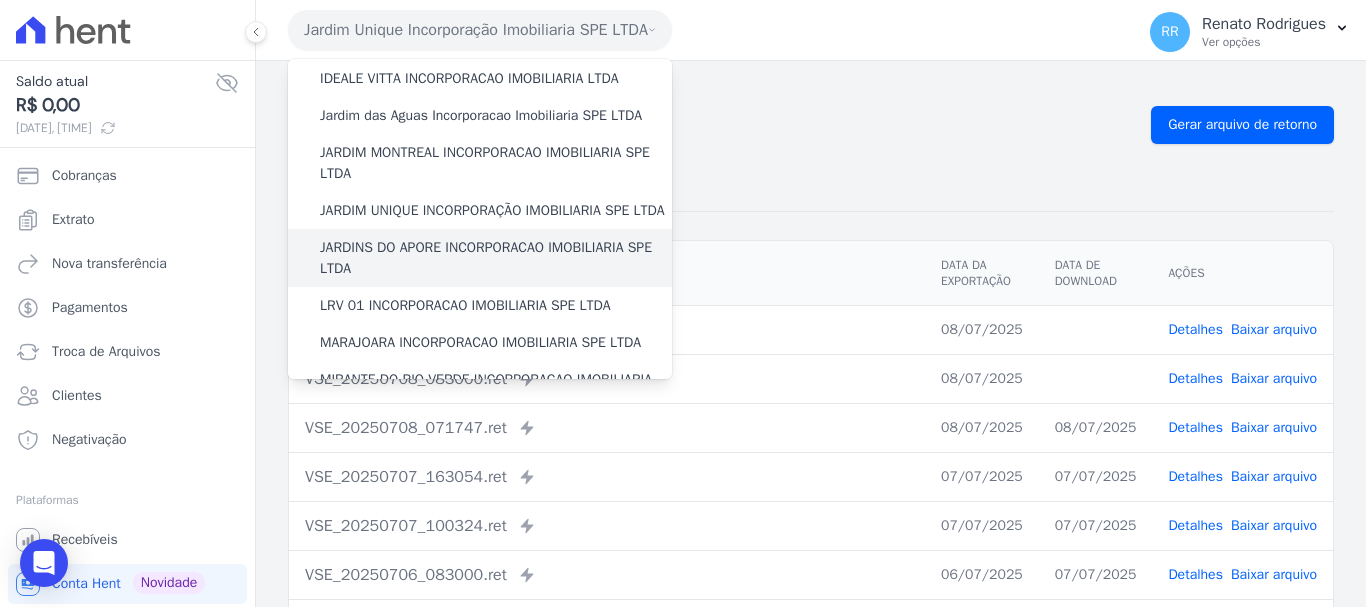 click on "JARDINS DO APORE INCORPORACAO IMOBILIARIA SPE LTDA" at bounding box center (496, 258) 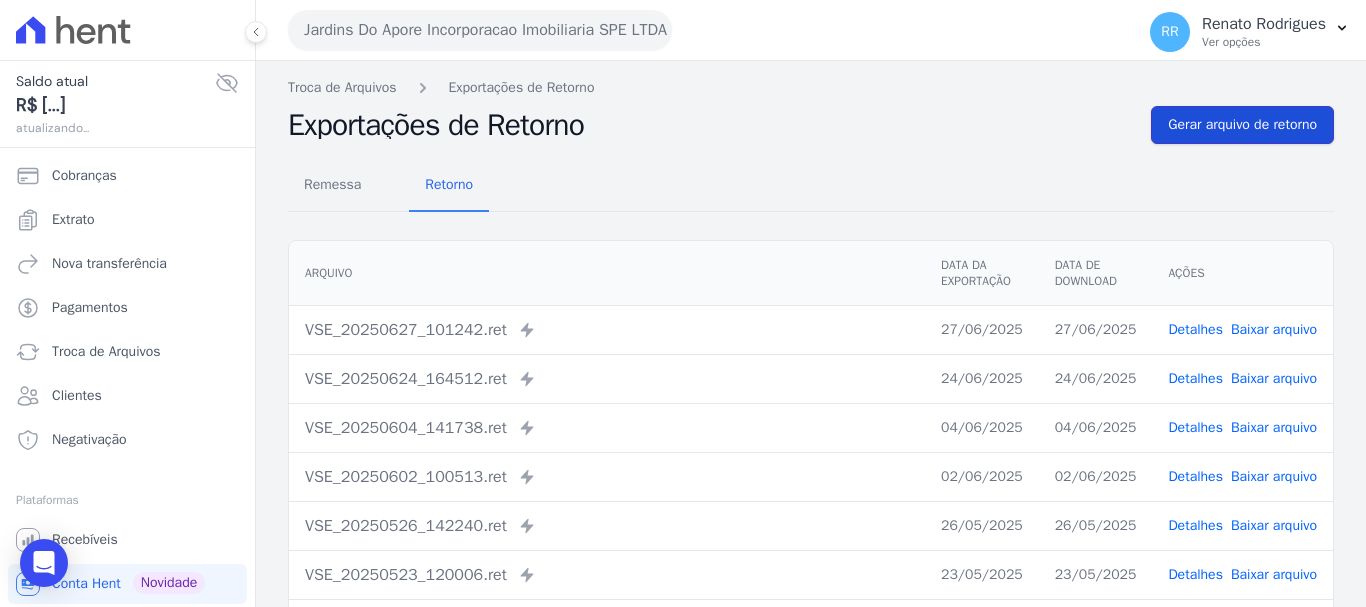 click on "Gerar arquivo de retorno" at bounding box center [1242, 125] 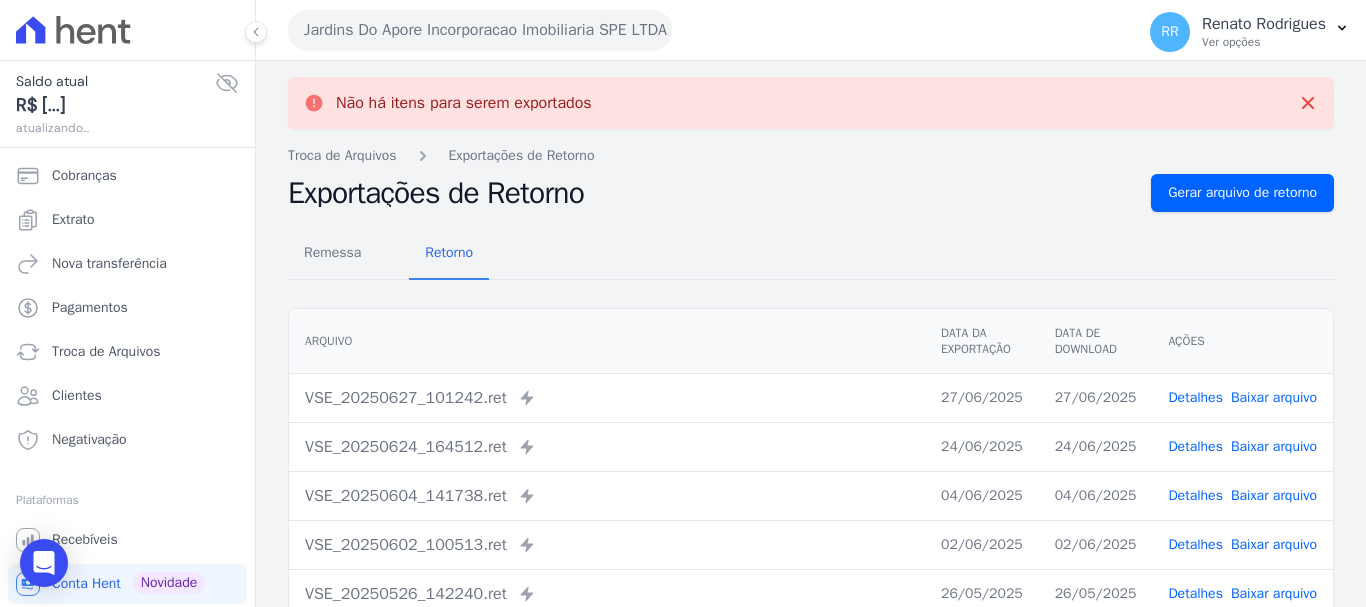 click on "Jardins Do Apore Incorporacao Imobiliaria SPE LTDA" at bounding box center [480, 30] 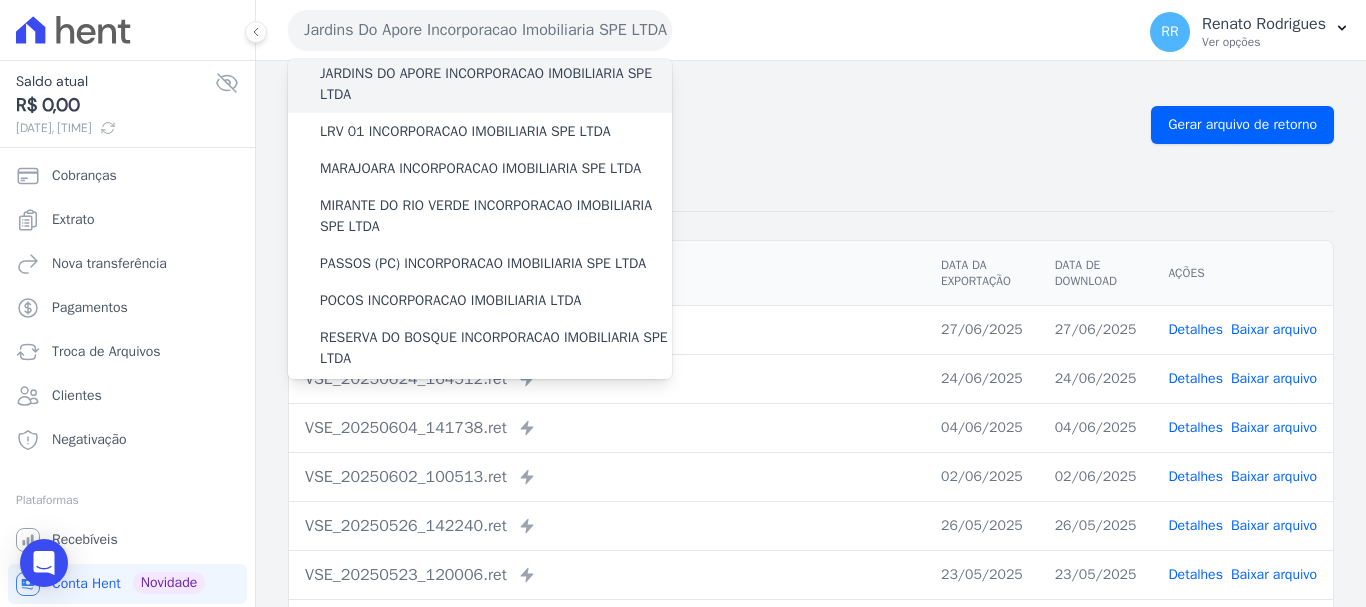 scroll, scrollTop: 500, scrollLeft: 0, axis: vertical 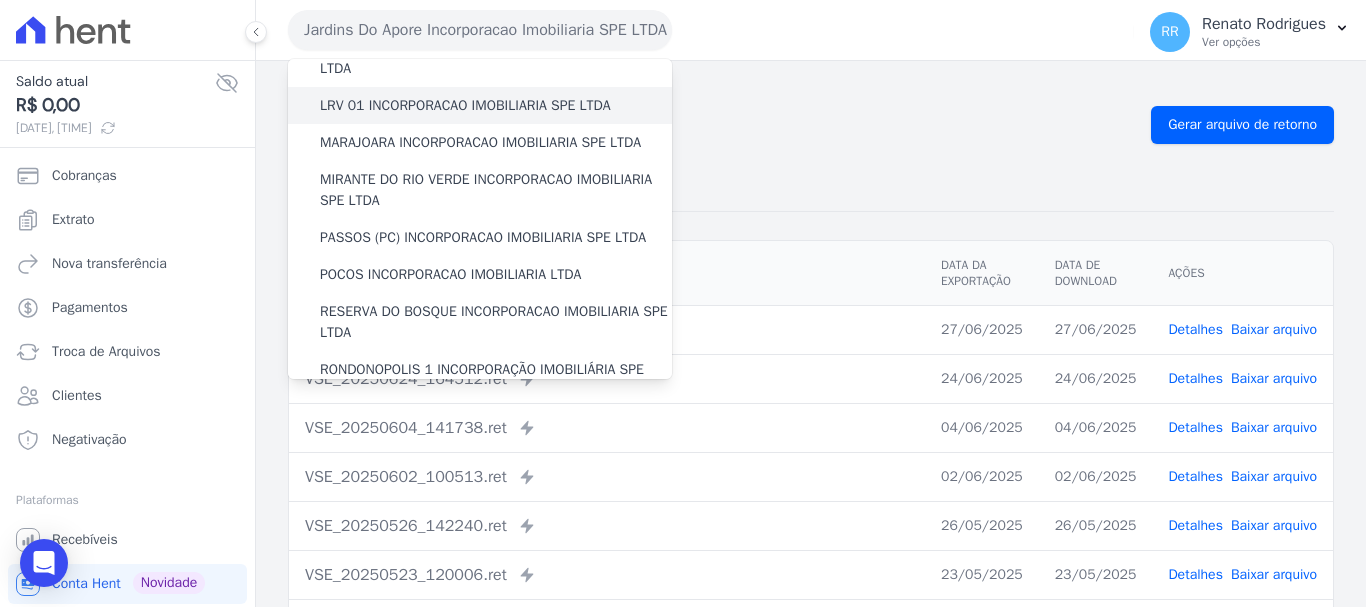 click on "LRV 01 INCORPORACAO IMOBILIARIA SPE LTDA" at bounding box center (465, 105) 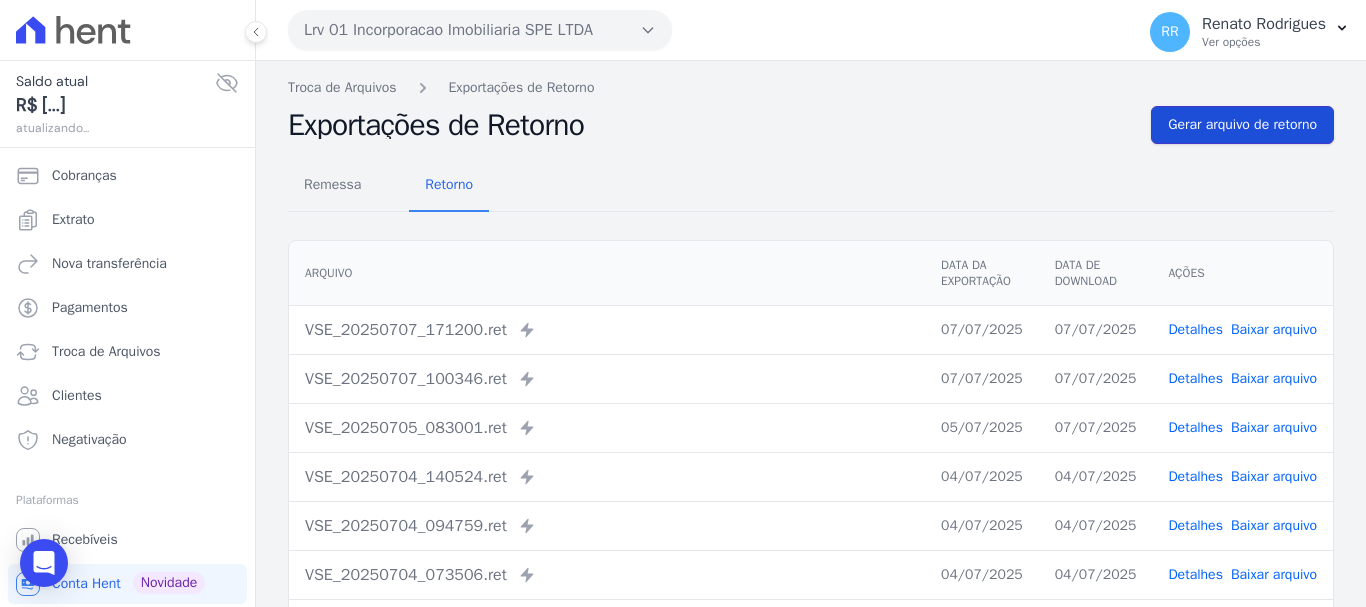 click on "Gerar arquivo de retorno" at bounding box center [1242, 125] 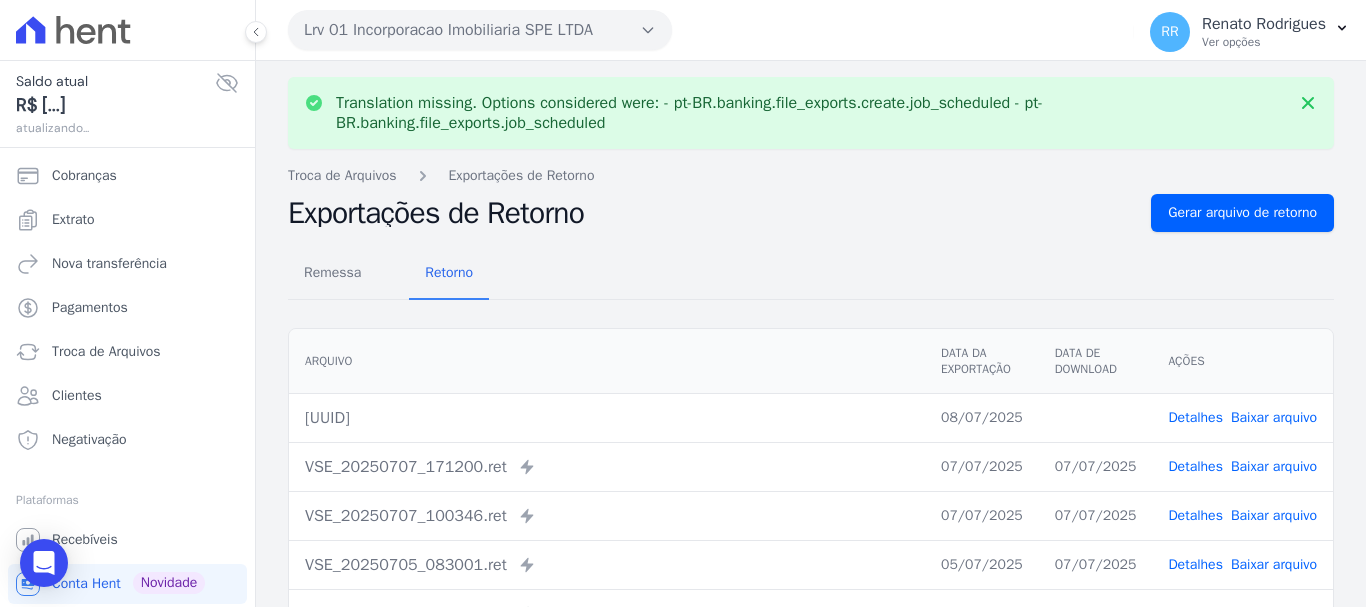 click on "Baixar arquivo" at bounding box center (1274, 417) 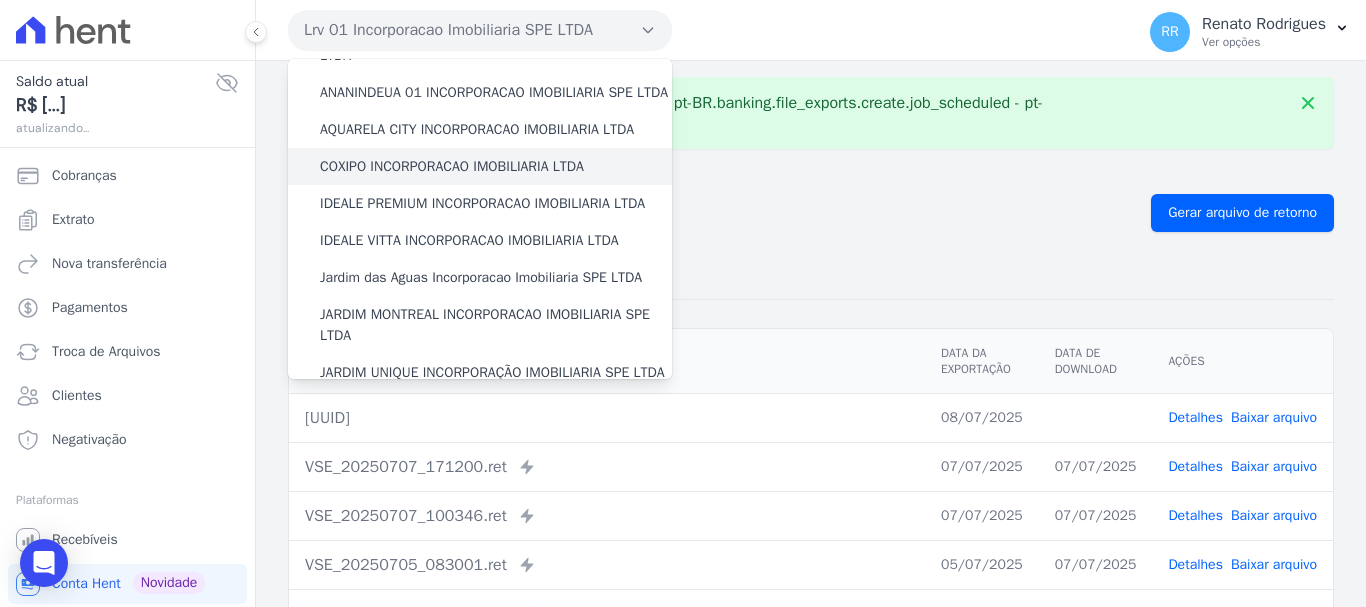 scroll, scrollTop: 500, scrollLeft: 0, axis: vertical 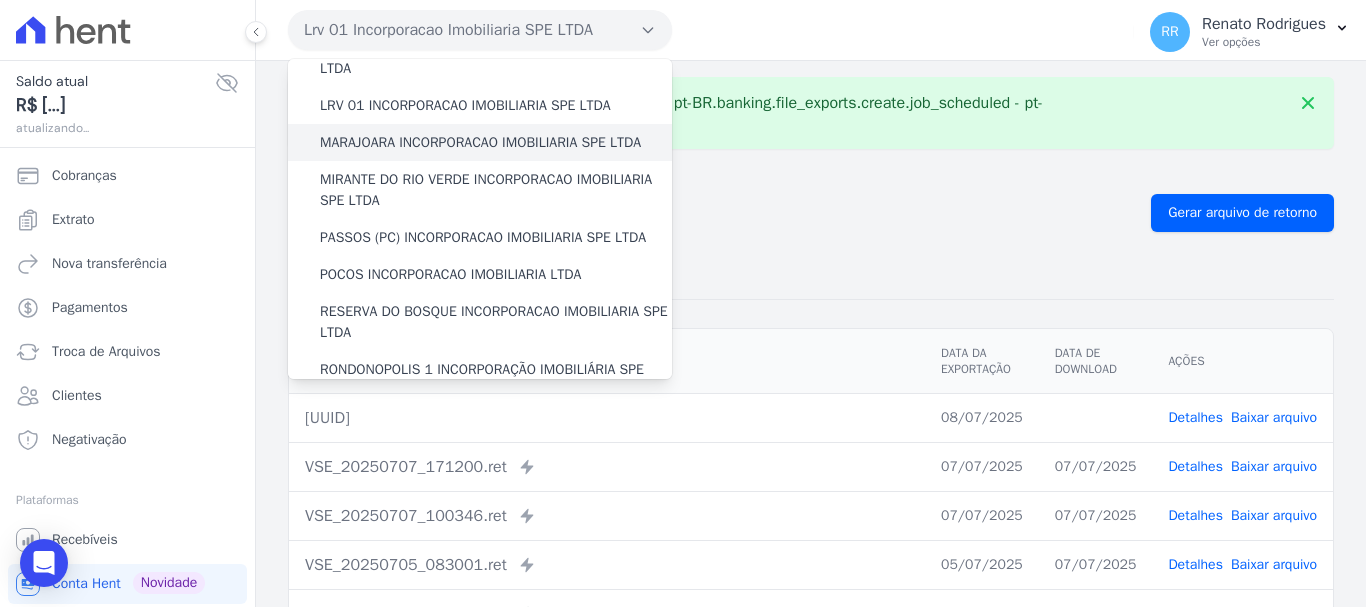 click on "MARAJOARA INCORPORACAO IMOBILIARIA SPE LTDA" at bounding box center [480, 142] 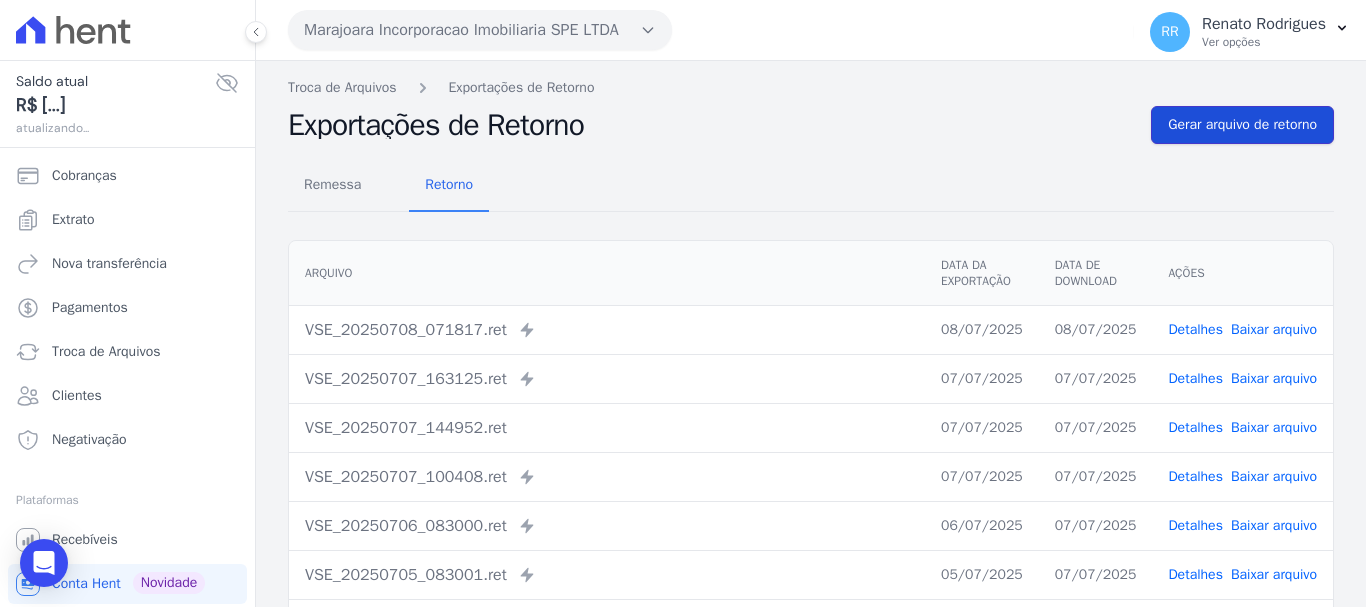 click on "Gerar arquivo de retorno" at bounding box center (1242, 125) 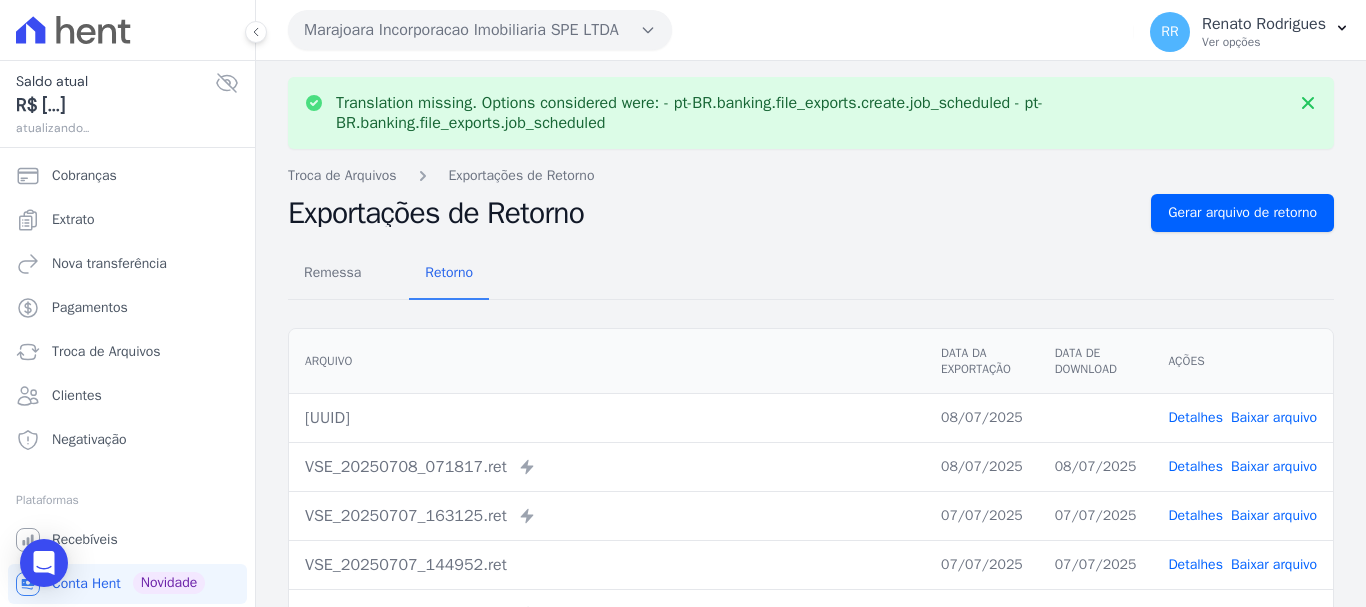 click on "Baixar arquivo" at bounding box center [1274, 417] 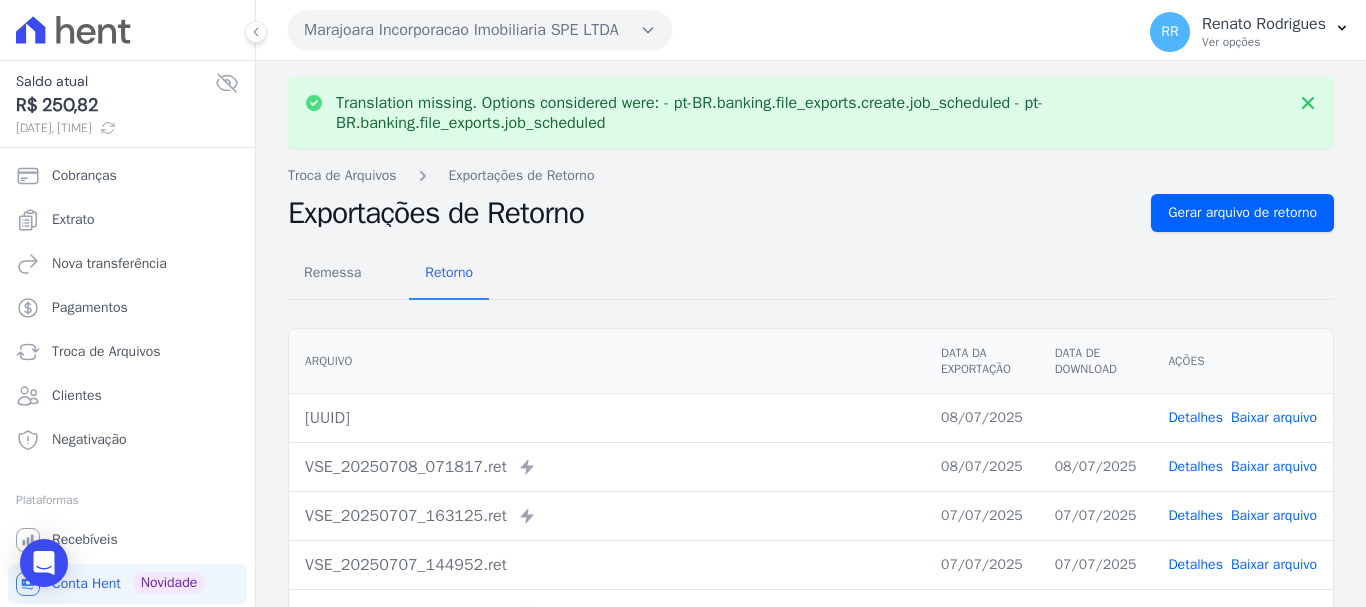 click on "Marajoara Incorporacao Imobiliaria SPE LTDA" at bounding box center (480, 30) 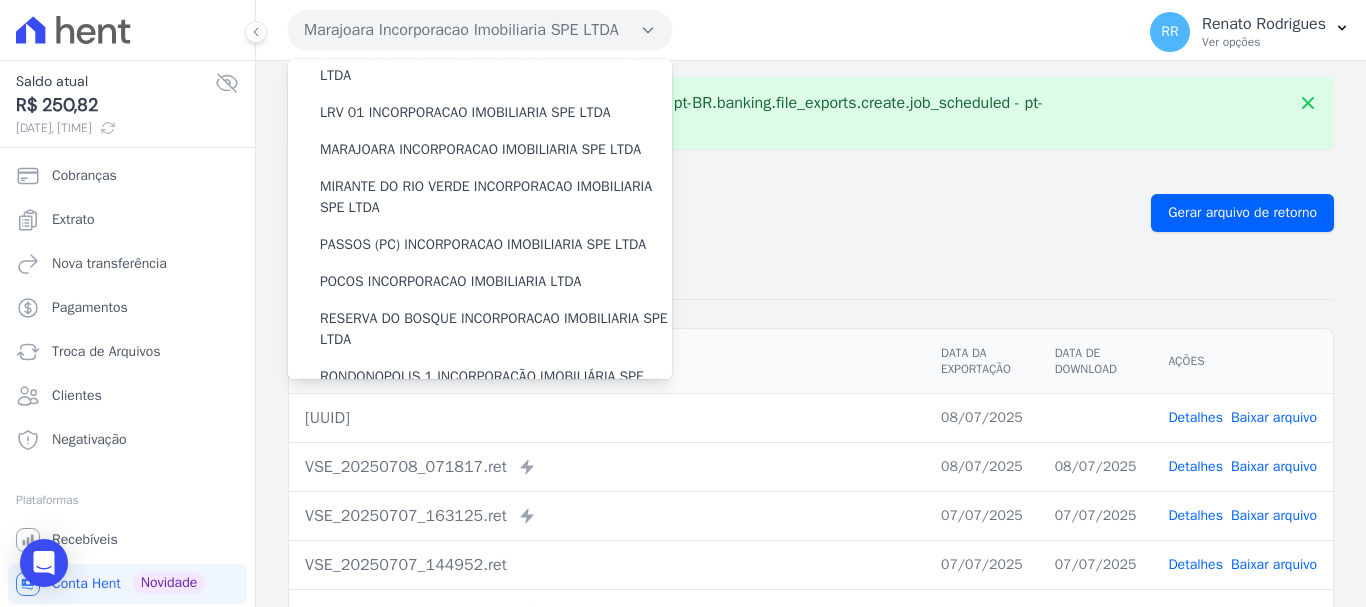 scroll, scrollTop: 500, scrollLeft: 0, axis: vertical 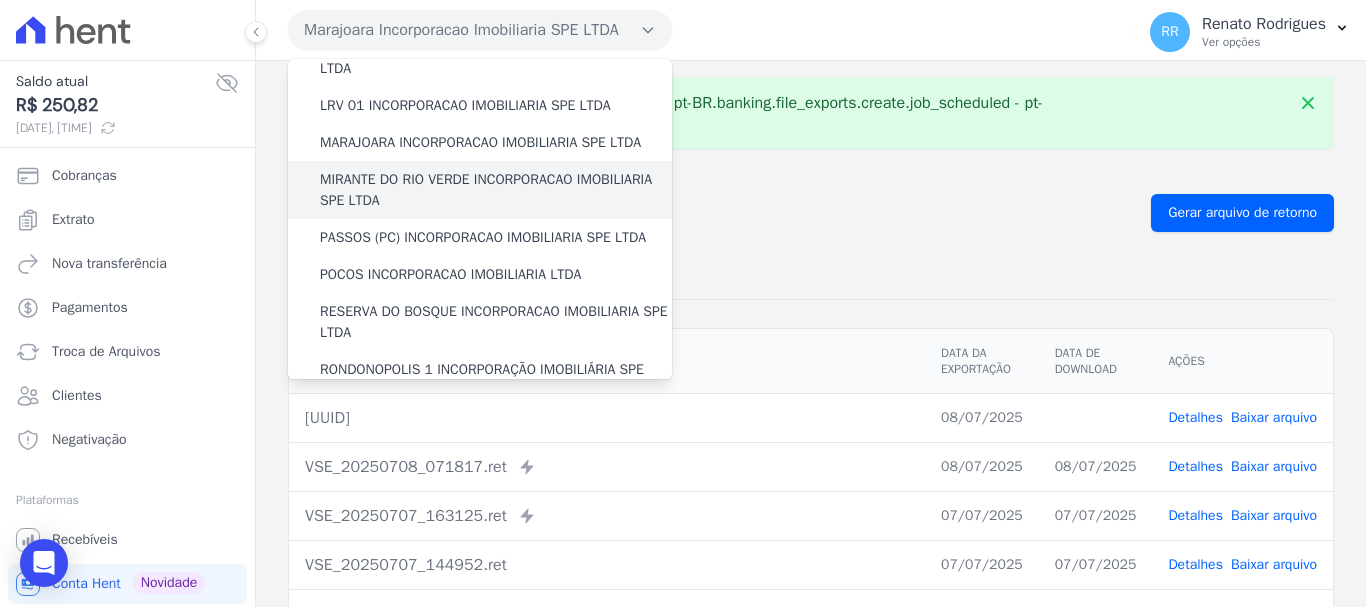 click on "MIRANTE DO RIO VERDE INCORPORACAO IMOBILIARIA SPE LTDA" at bounding box center (496, 190) 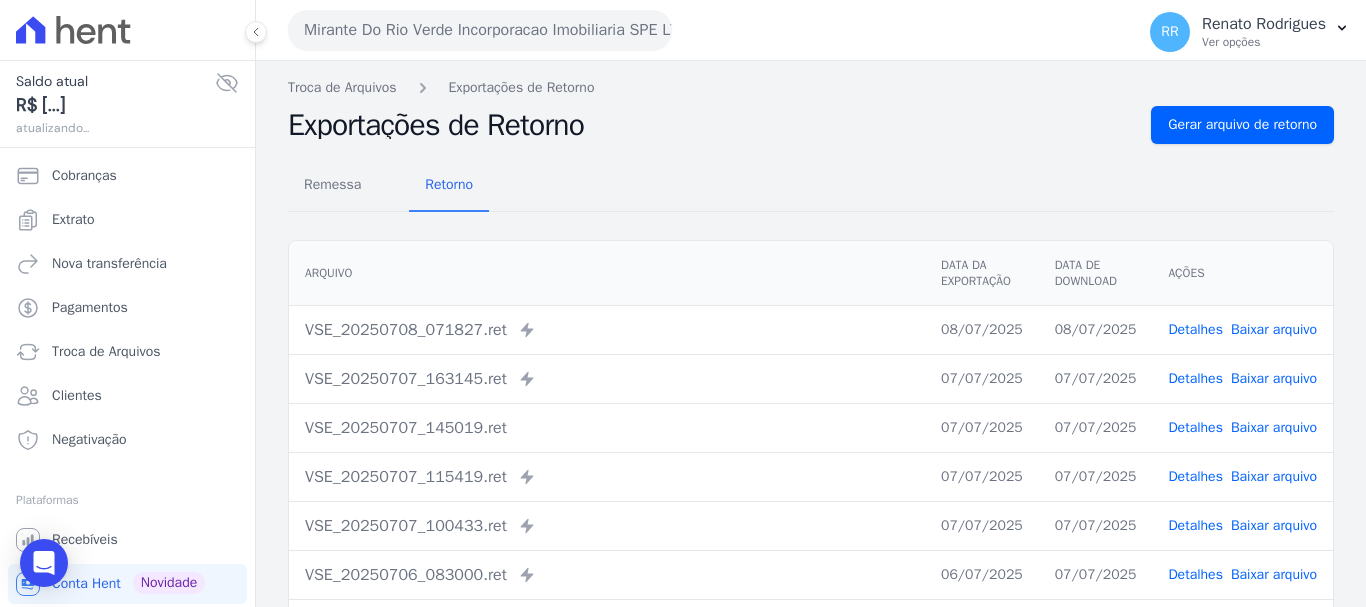 click on "VSE_[DATE]_[TIME].ret" at bounding box center [811, 505] 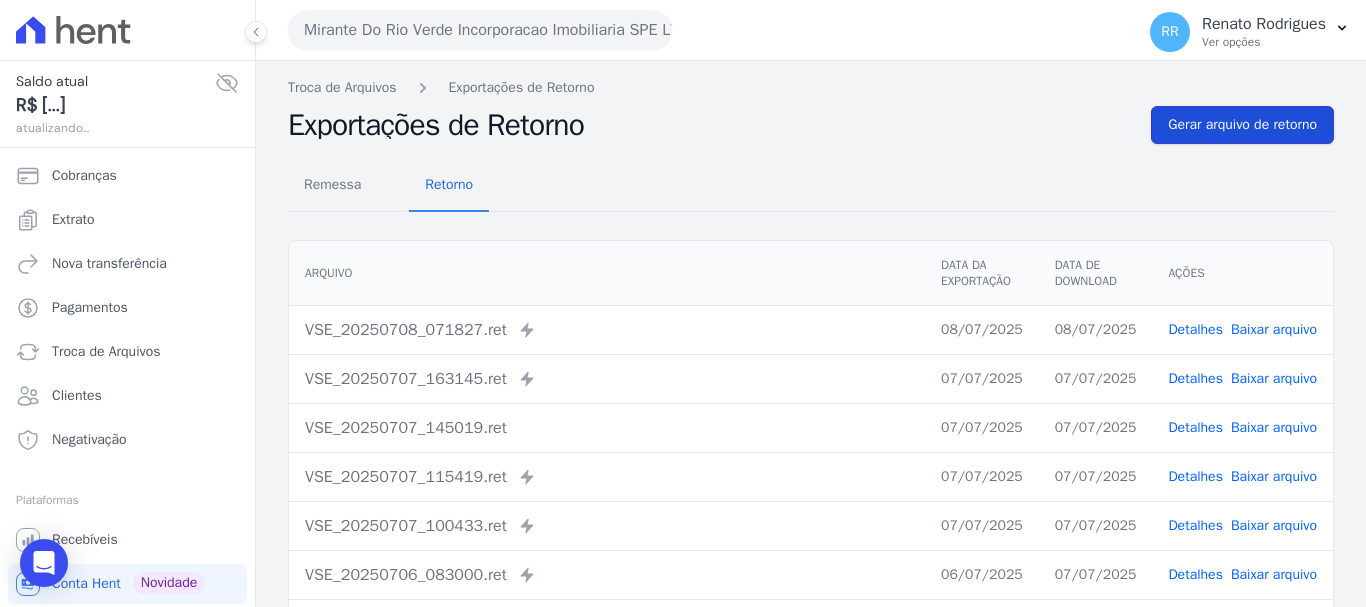 click on "Gerar arquivo de retorno" at bounding box center (1242, 125) 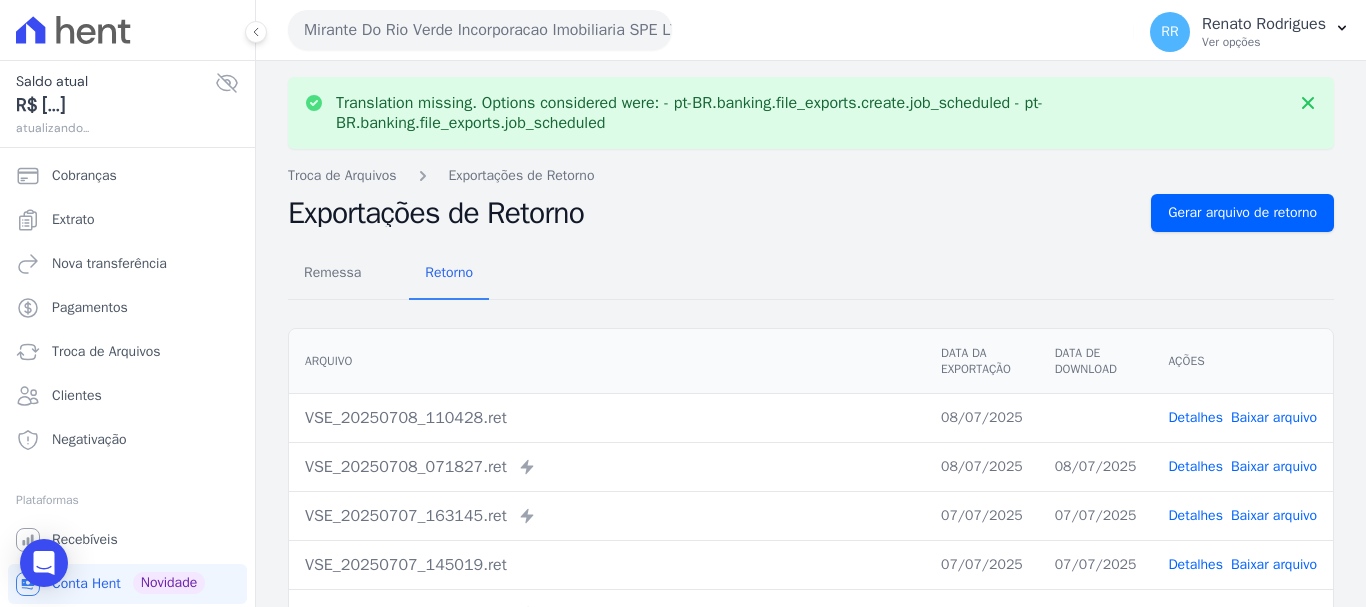 click on "Baixar arquivo" at bounding box center [1274, 417] 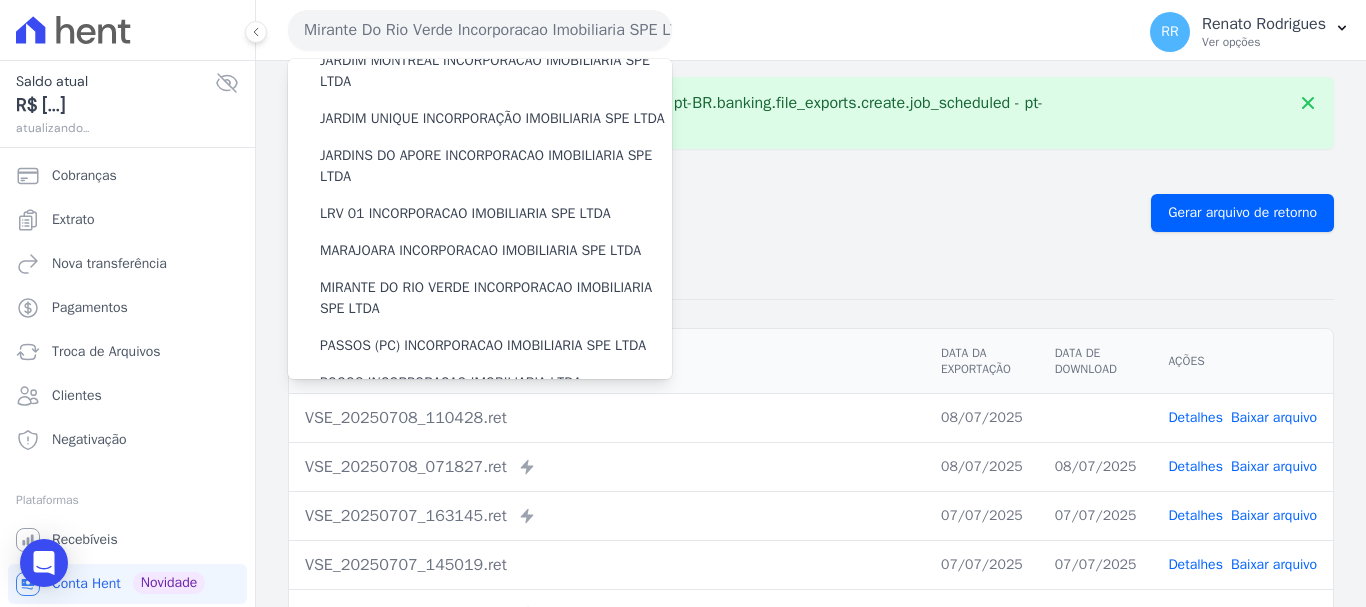 scroll, scrollTop: 500, scrollLeft: 0, axis: vertical 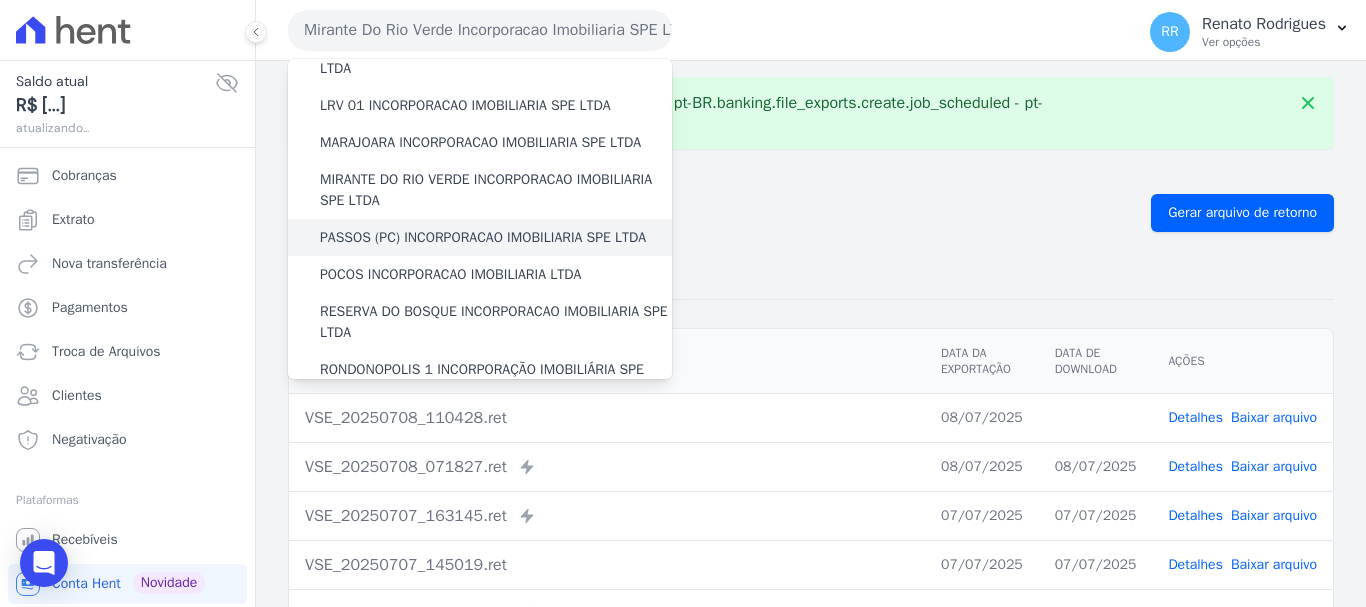 click on "PASSOS (PC) INCORPORACAO IMOBILIARIA SPE LTDA" at bounding box center (483, 237) 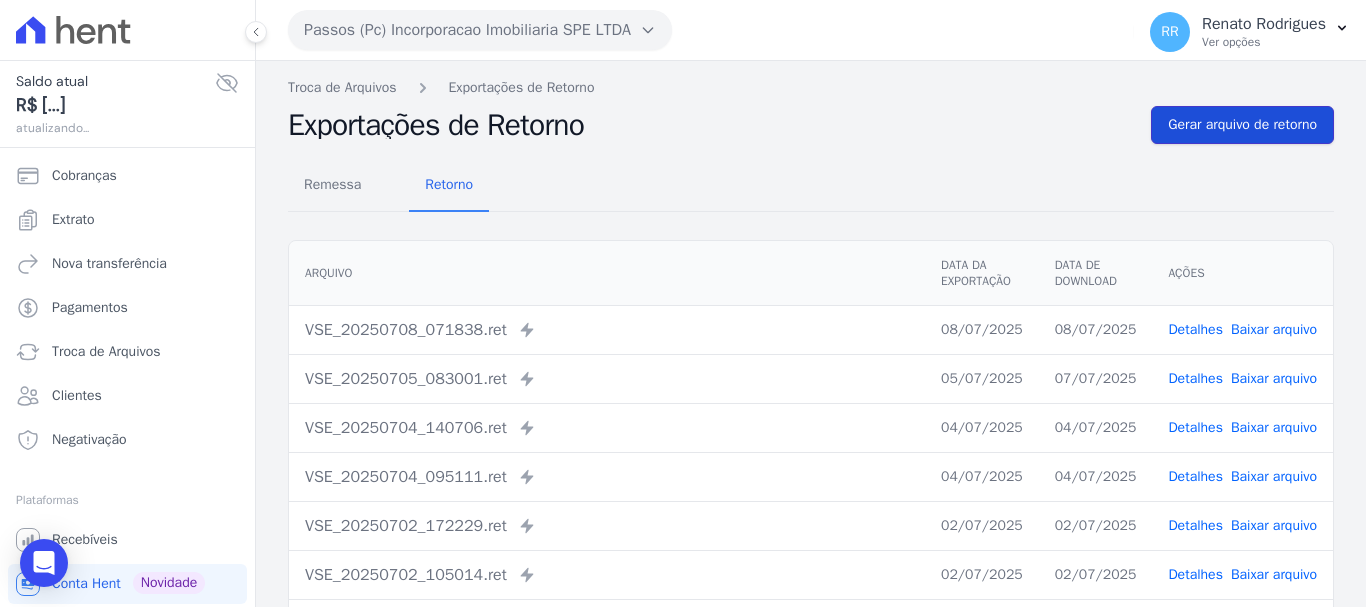 click on "Gerar arquivo de retorno" at bounding box center (1242, 125) 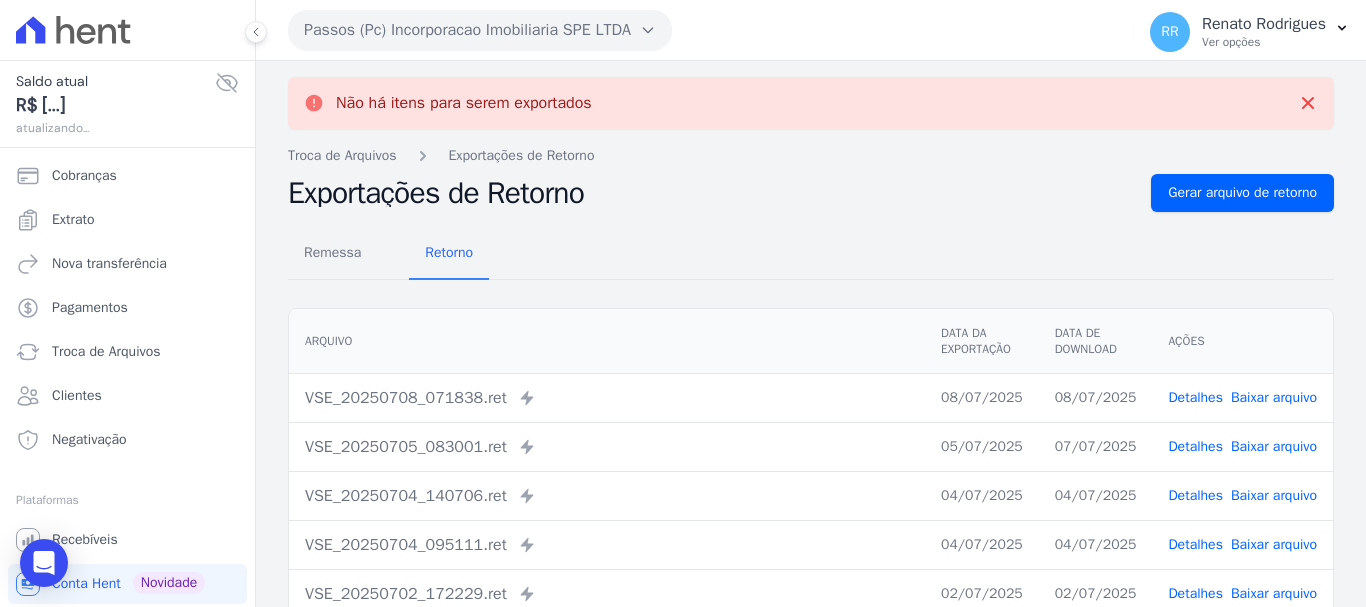 click on "Passos (Pc) Incorporacao Imobiliaria SPE LTDA" at bounding box center [480, 30] 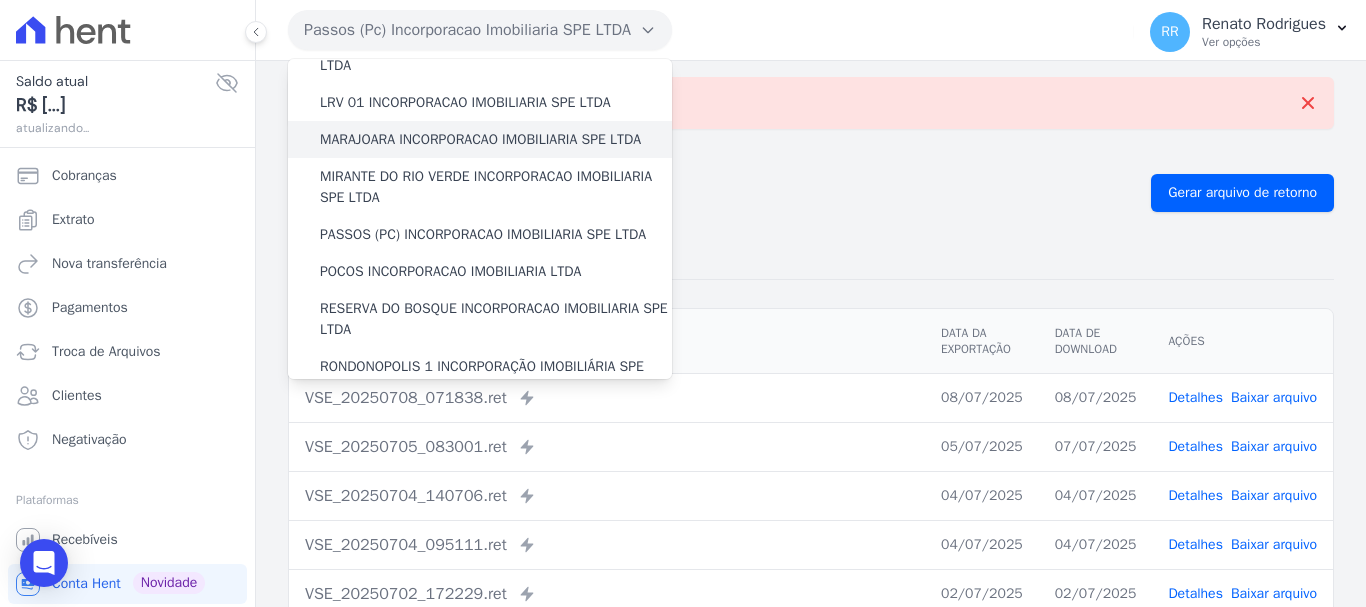 scroll, scrollTop: 600, scrollLeft: 0, axis: vertical 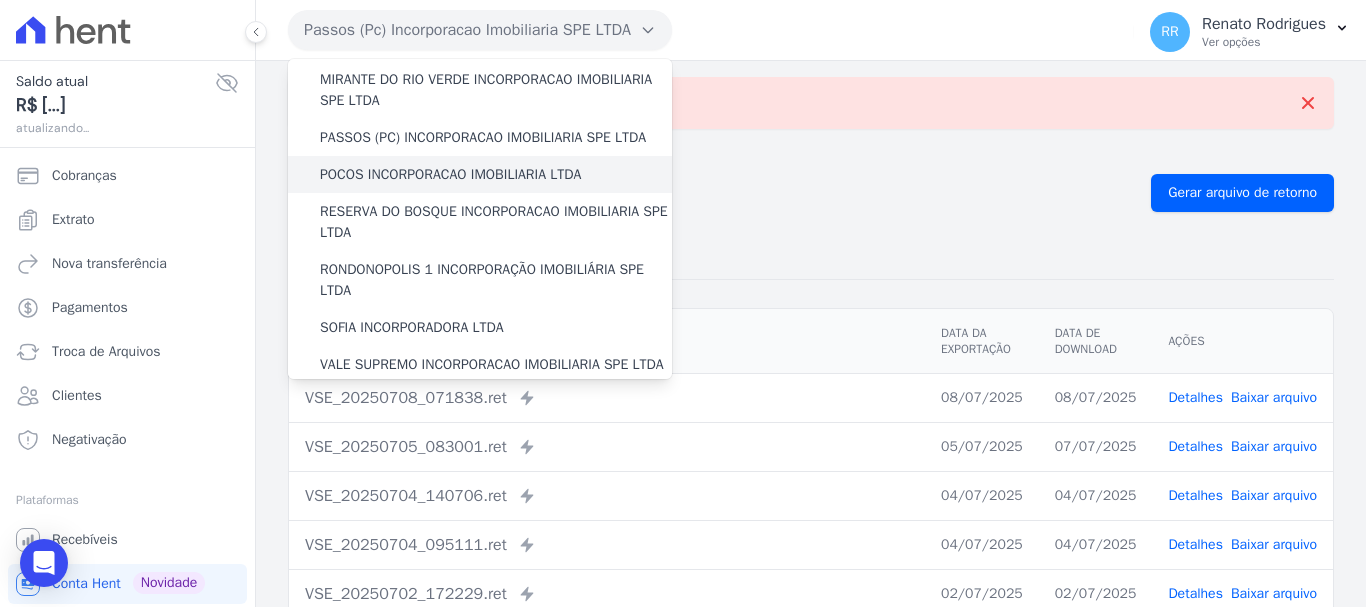 click on "POCOS INCORPORACAO IMOBILIARIA LTDA" at bounding box center (480, 174) 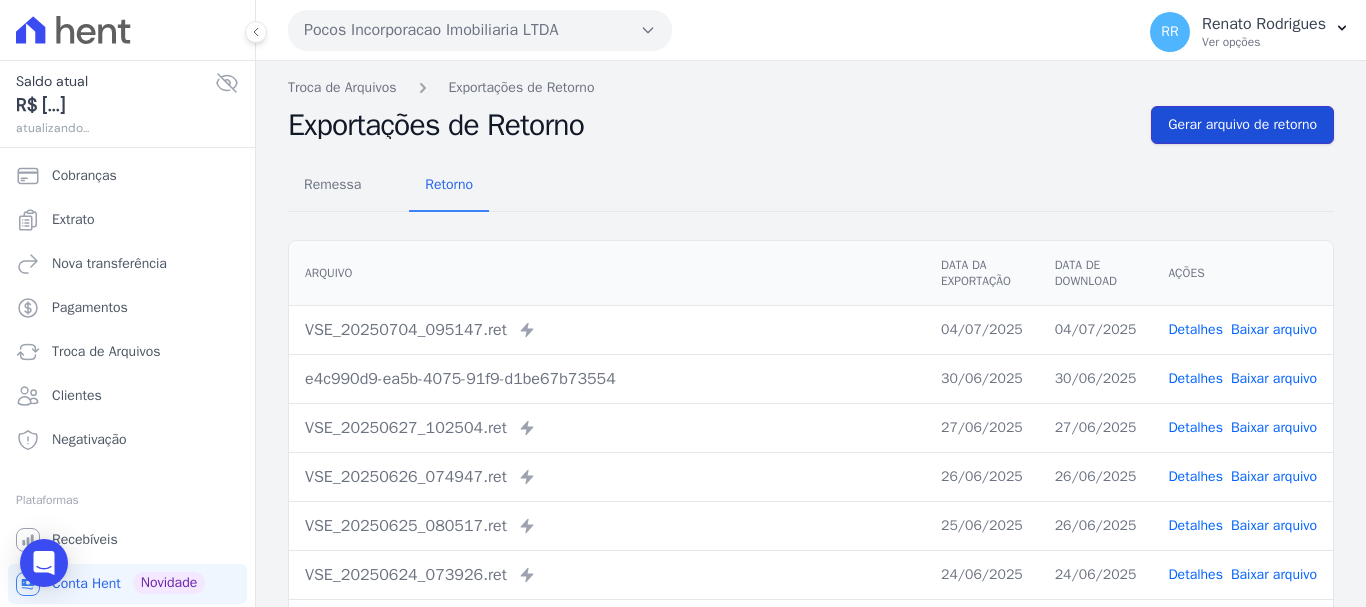 click on "Gerar arquivo de retorno" at bounding box center [1242, 125] 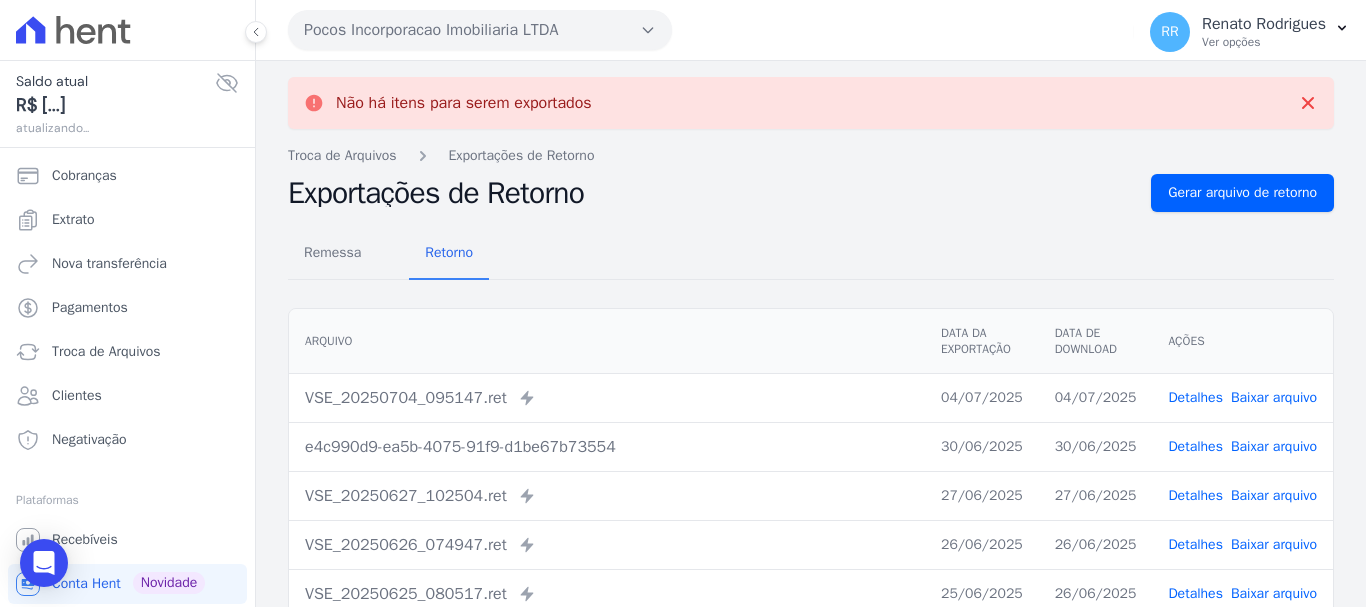 click on "Pocos Incorporacao Imobiliaria LTDA
Via Sul Engenharia
AGUAS DE GUANABARA INCORPORACAO IMOBILIARIA SPE LTDA
AGUAS DO ALVORADA INCORPORACAO IMOBILIARIA SPE LTDA
ANANINDEUA 01 INCORPORACAO IMOBILIARIA SPE LTDA
AQUARELA CITY INCORPORACAO IMOBILIARIA LTDA" at bounding box center (707, 30) 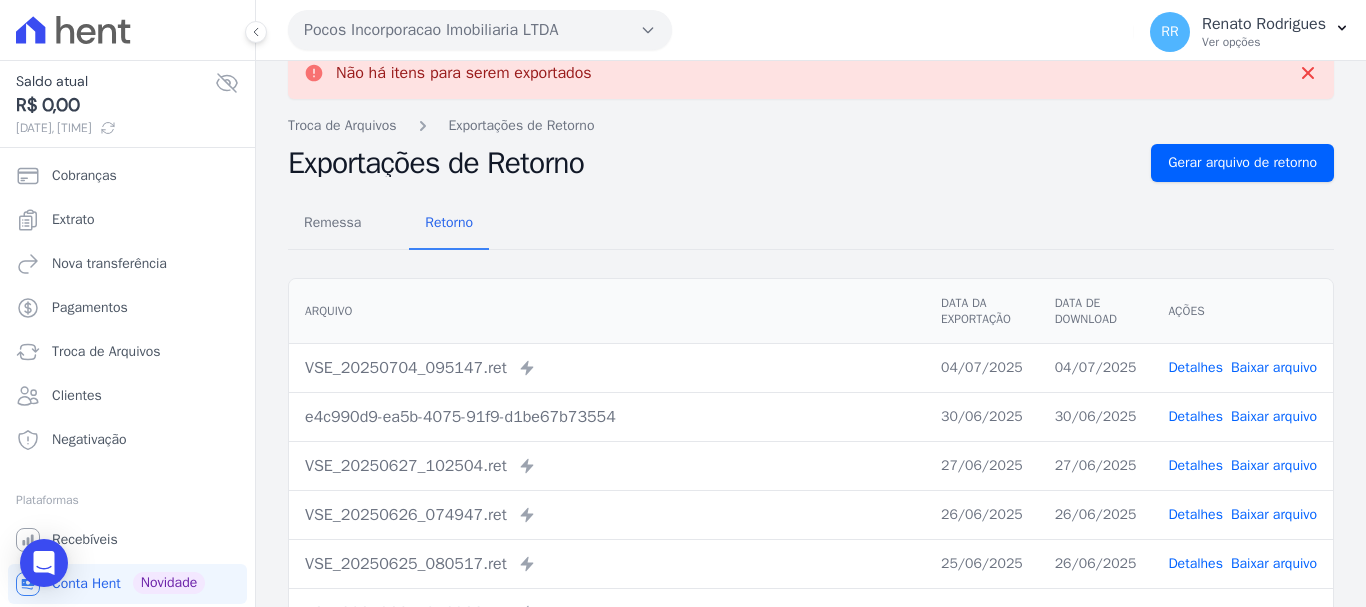 scroll, scrollTop: 0, scrollLeft: 0, axis: both 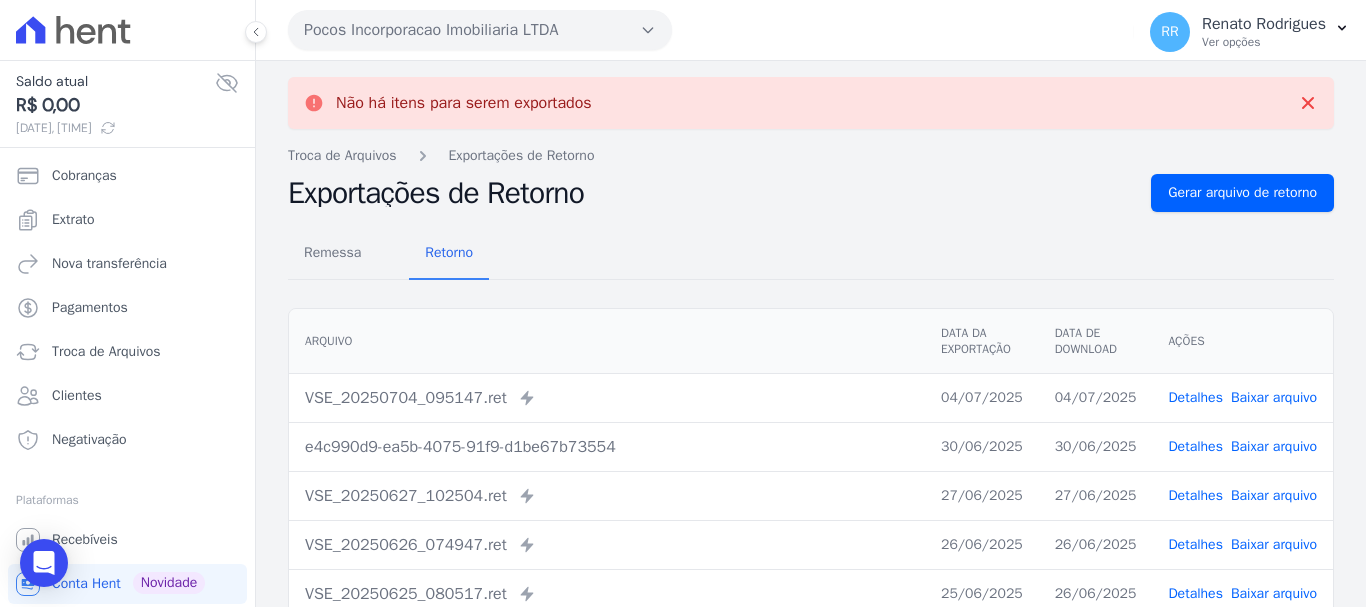 click on "Pocos Incorporacao Imobiliaria LTDA" at bounding box center [480, 30] 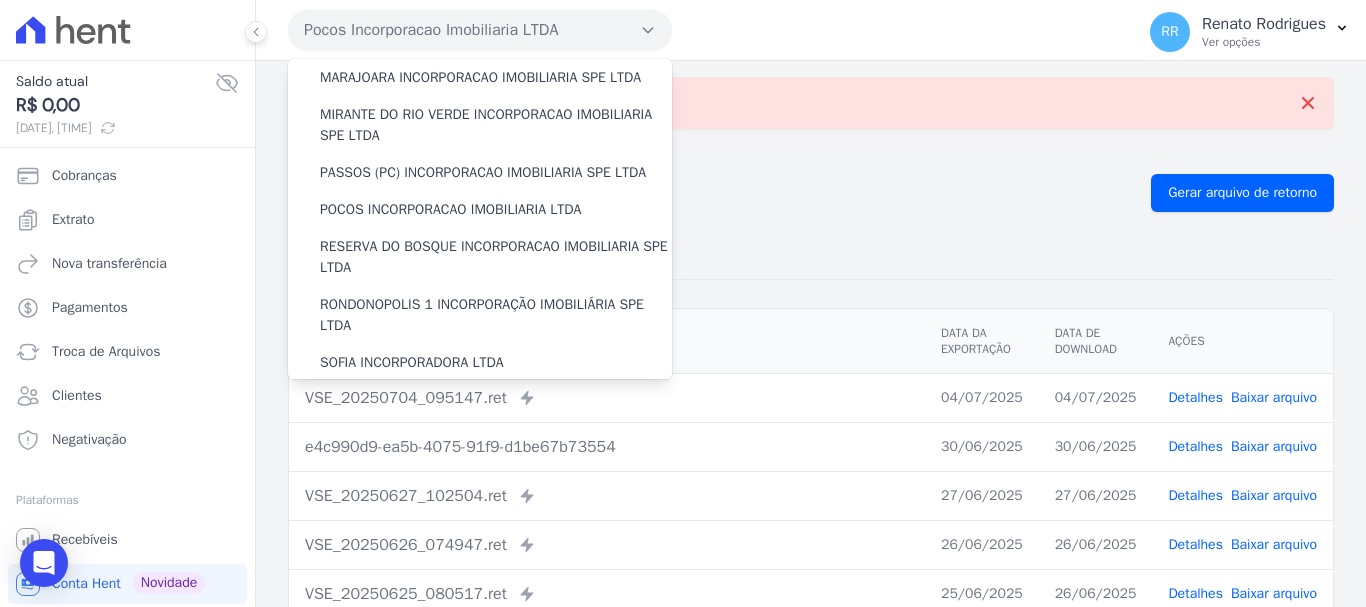 scroll, scrollTop: 600, scrollLeft: 0, axis: vertical 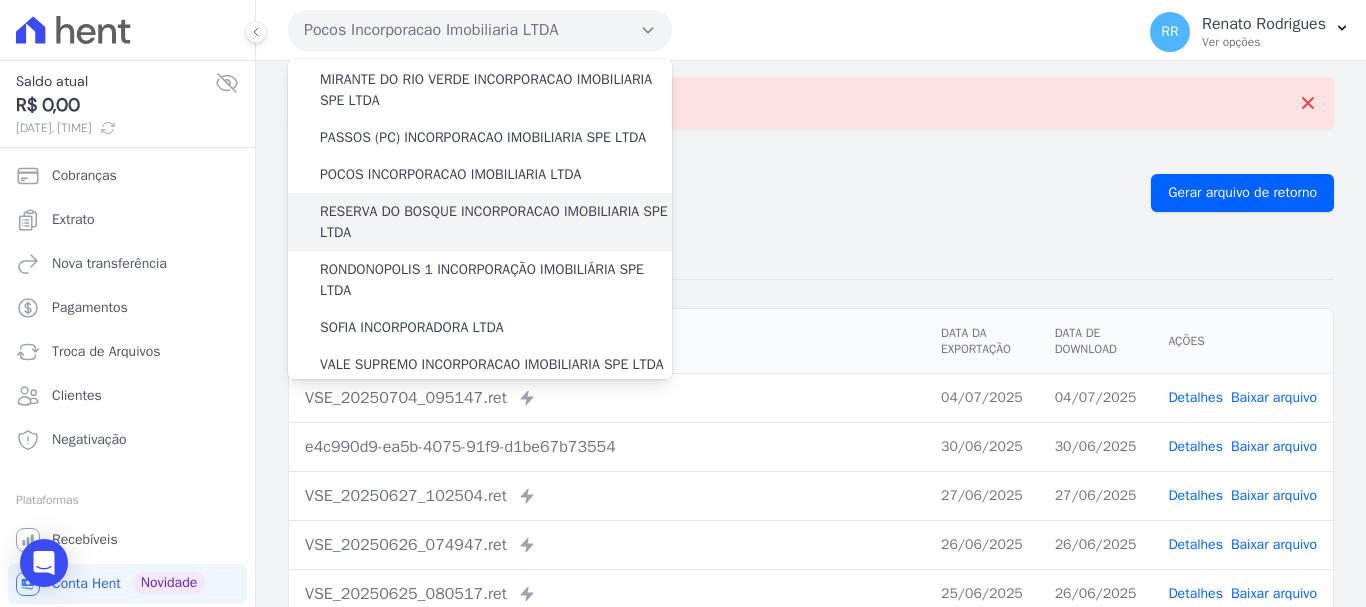click on "RESERVA DO BOSQUE INCORPORACAO IMOBILIARIA SPE LTDA" at bounding box center (496, 222) 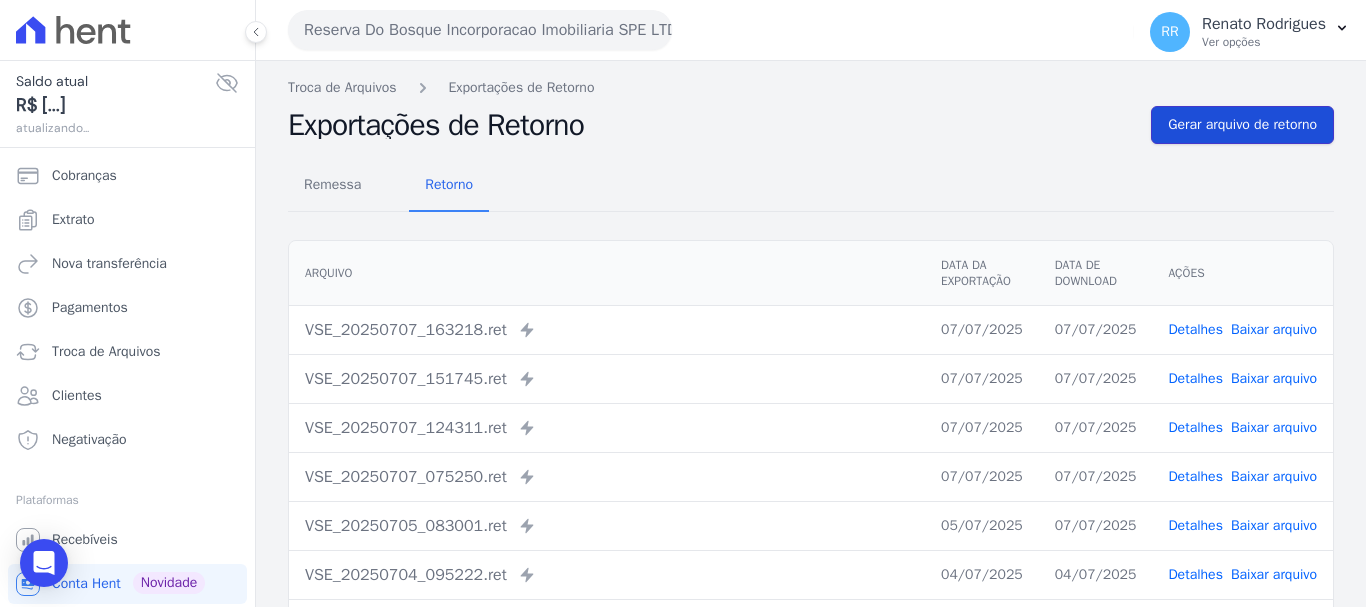 click on "Gerar arquivo de retorno" at bounding box center [1242, 125] 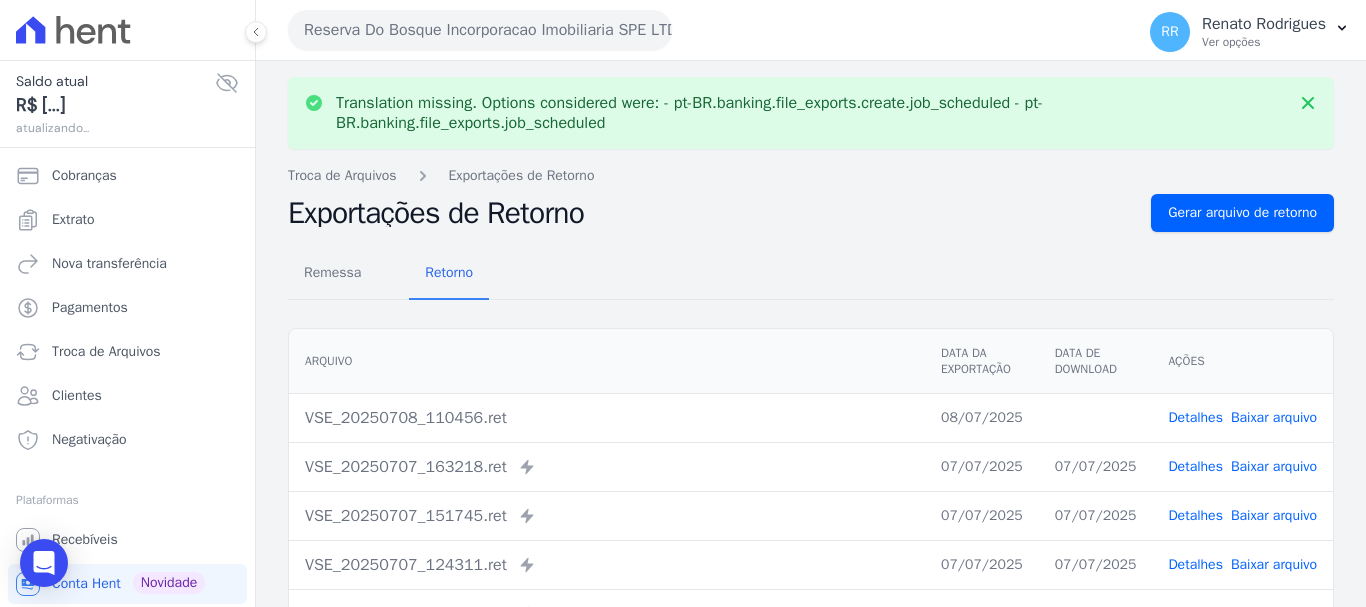 click on "Baixar arquivo" at bounding box center (1274, 417) 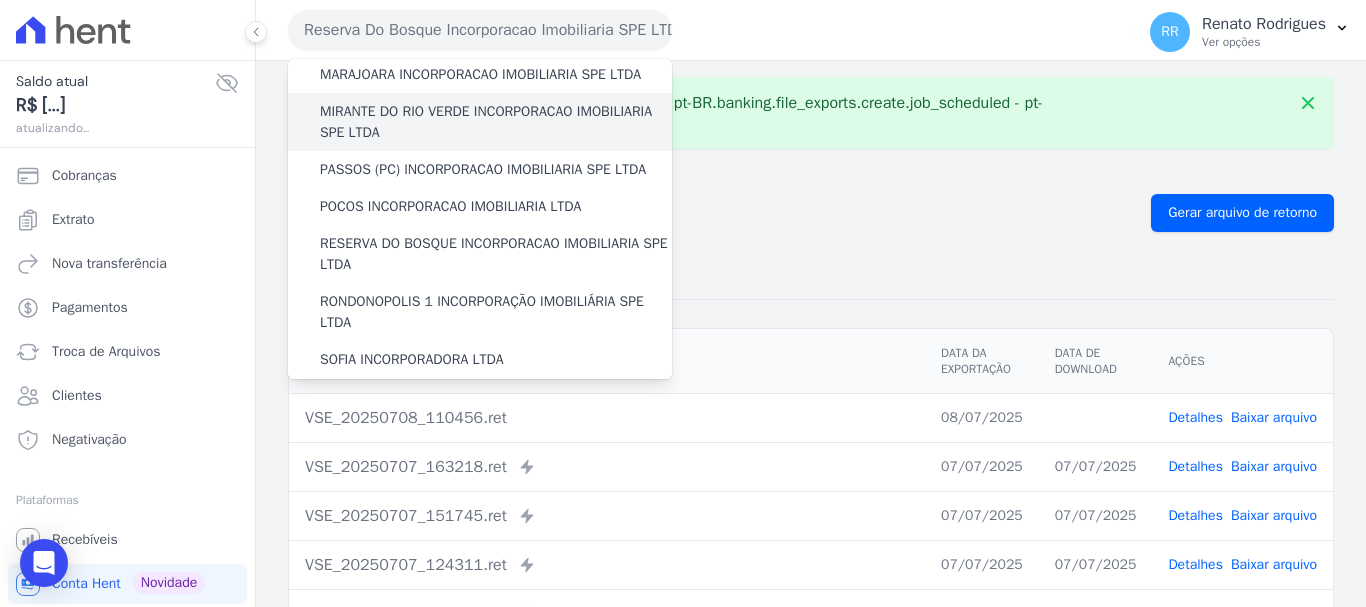 scroll, scrollTop: 600, scrollLeft: 0, axis: vertical 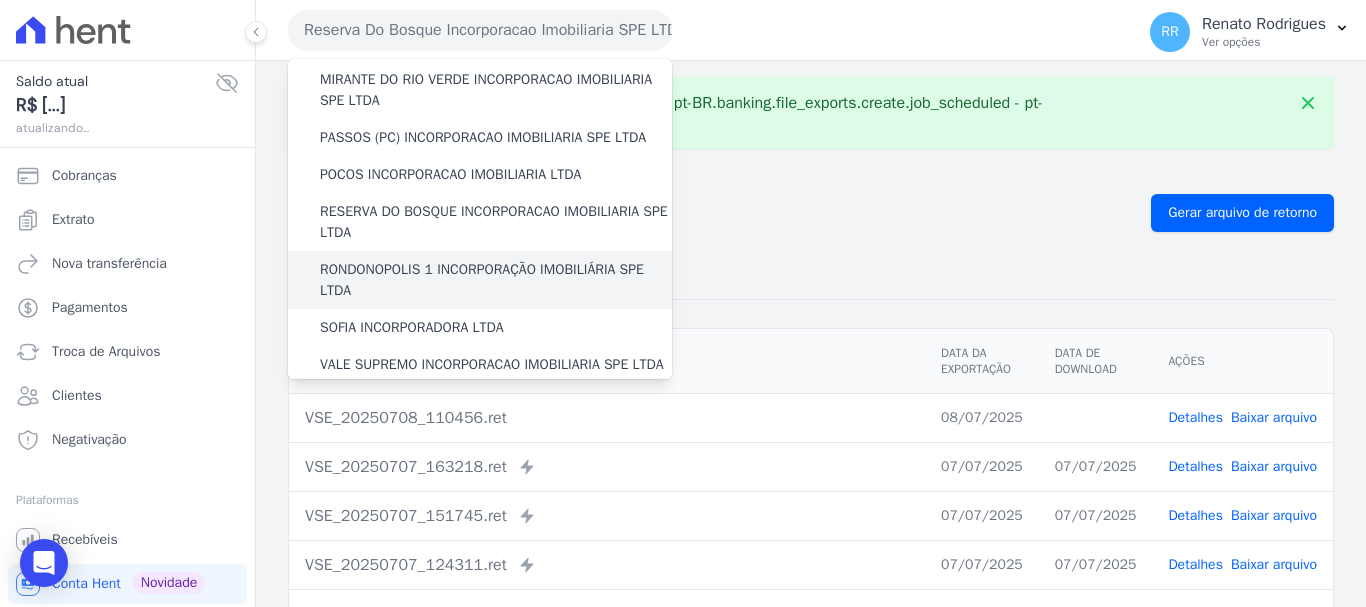 click on "RONDONOPOLIS 1 INCORPORAÇÃO IMOBILIÁRIA SPE LTDA" at bounding box center [496, 280] 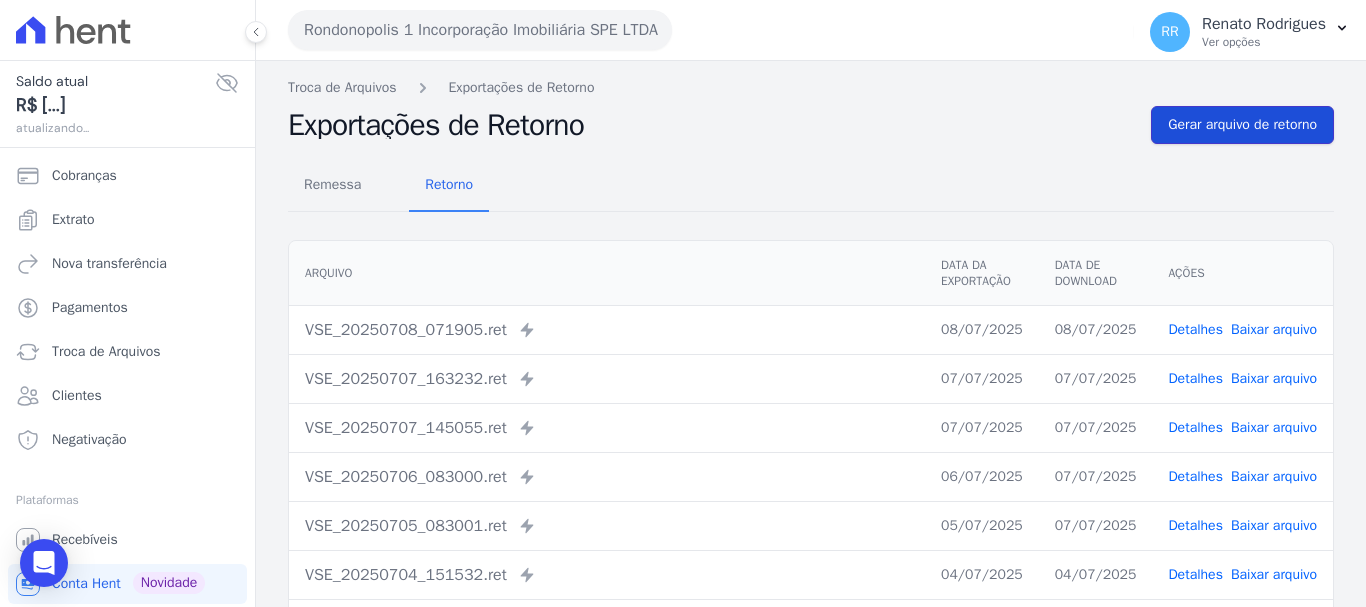 click on "Gerar arquivo de retorno" at bounding box center [1242, 125] 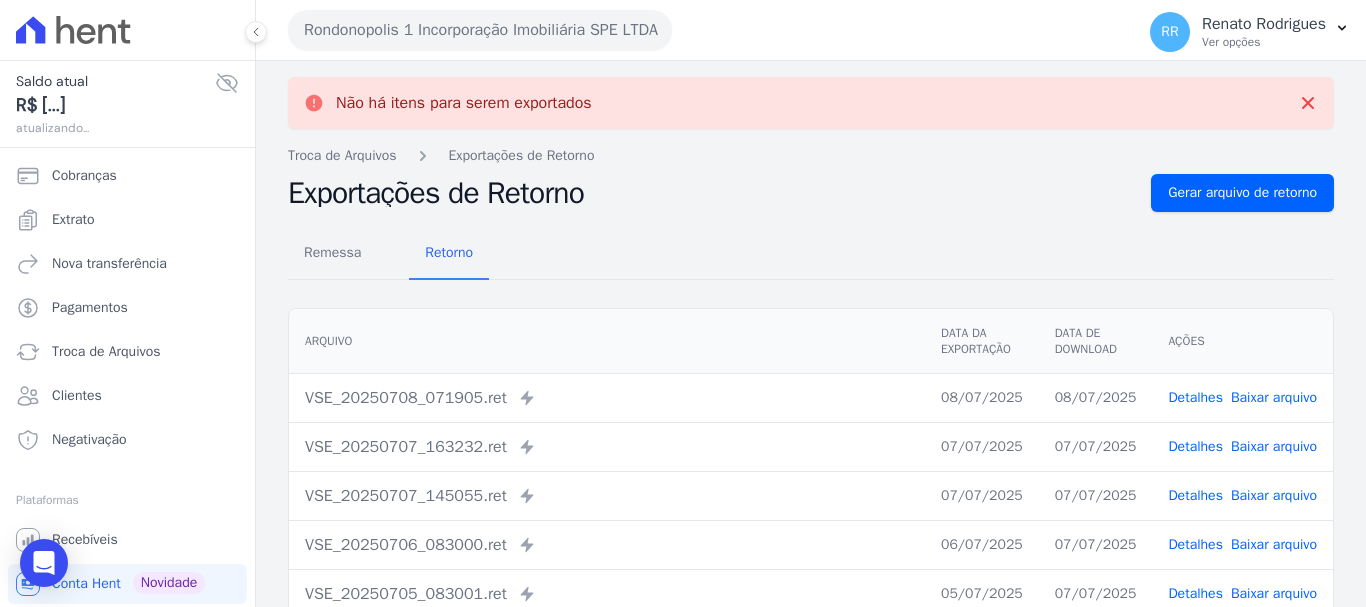 click on "Rondonopolis 1 Incorporação Imobiliária SPE LTDA" at bounding box center [480, 30] 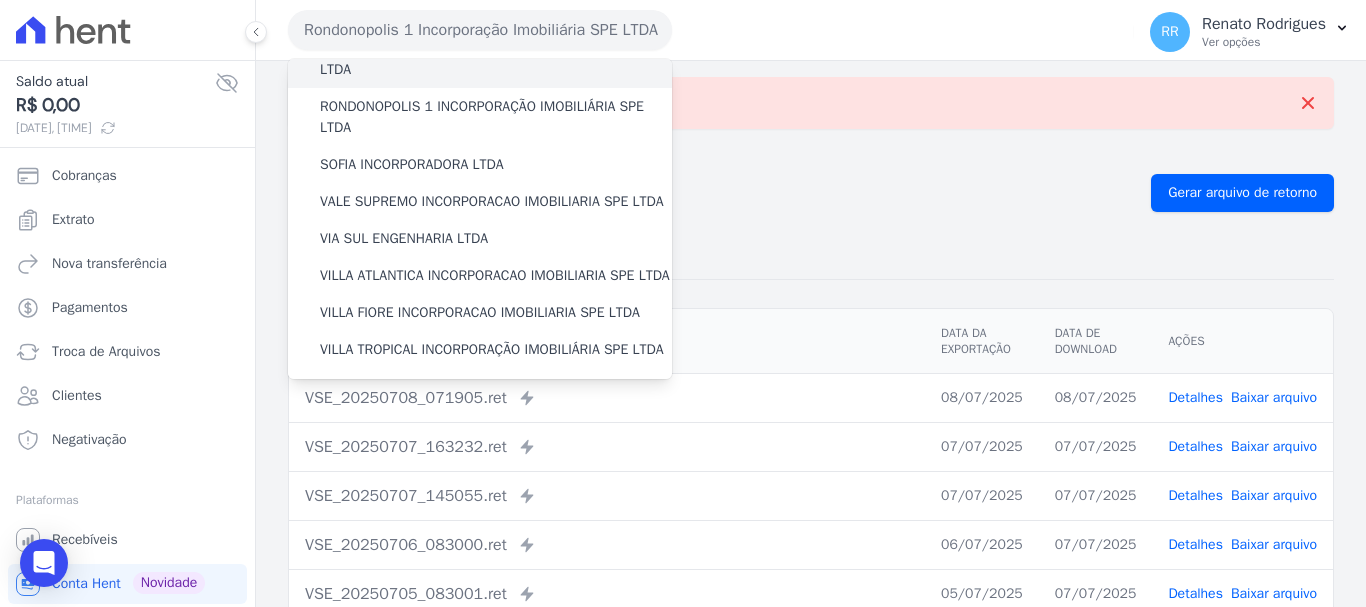 scroll, scrollTop: 800, scrollLeft: 0, axis: vertical 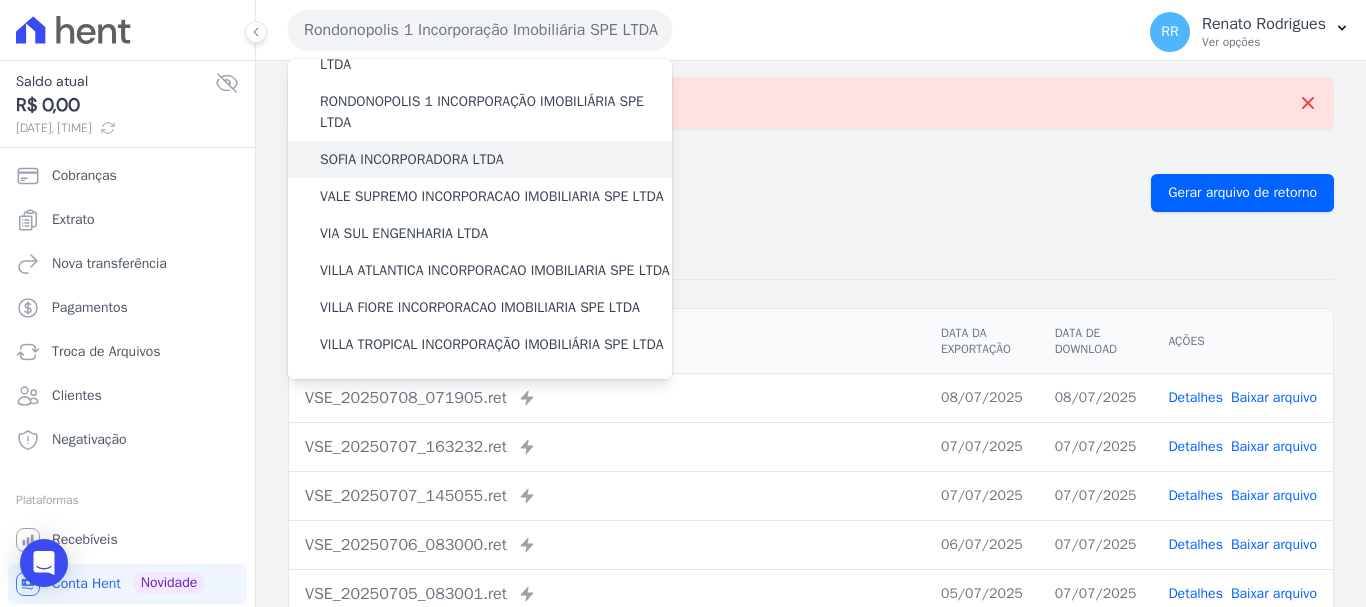 click on "SOFIA INCORPORADORA LTDA" at bounding box center (412, 159) 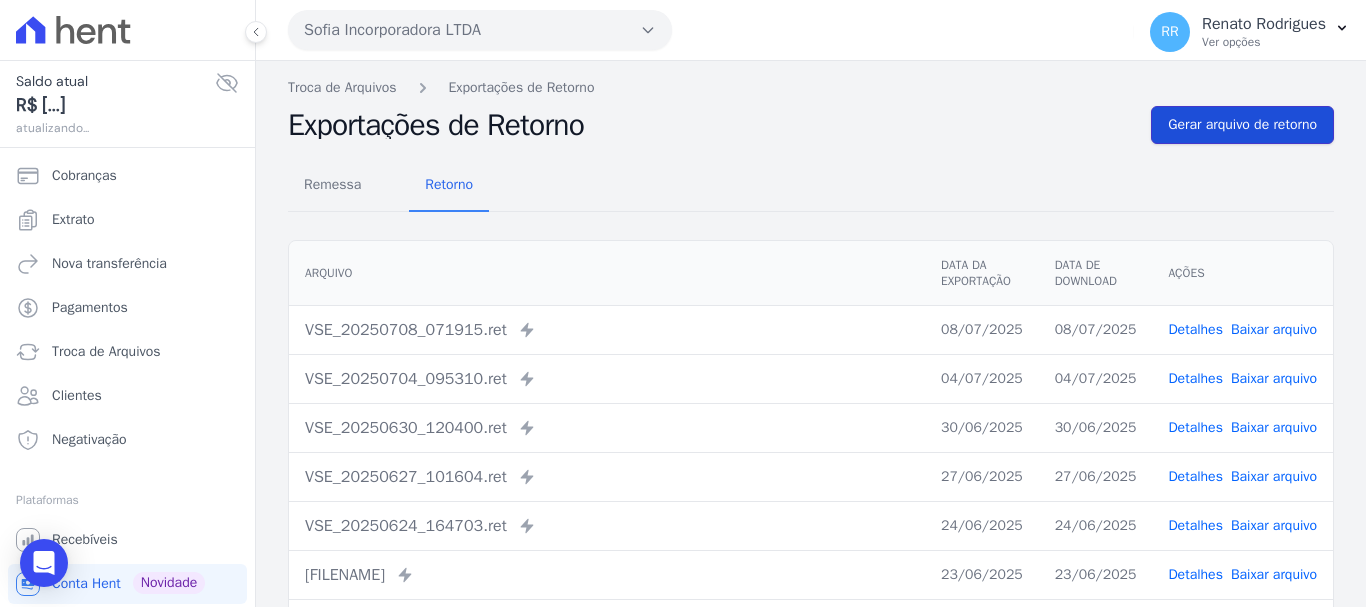 click on "Gerar arquivo de retorno" at bounding box center (1242, 125) 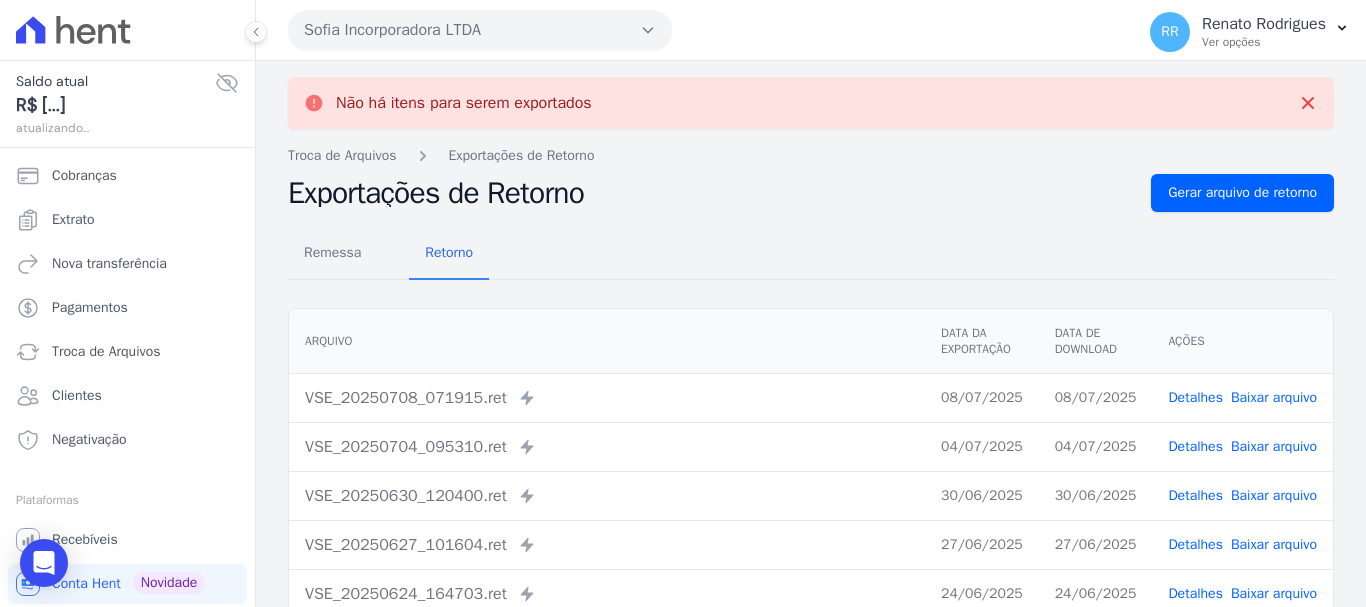 click on "Sofia Incorporadora LTDA" at bounding box center [480, 30] 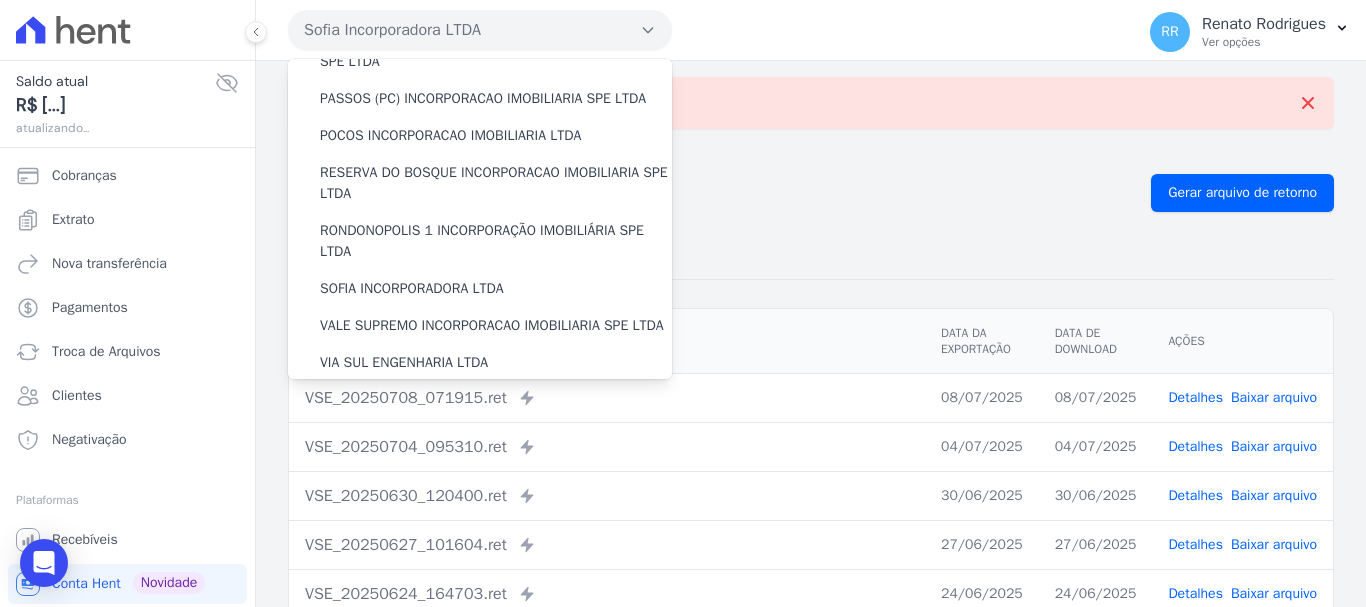 scroll, scrollTop: 700, scrollLeft: 0, axis: vertical 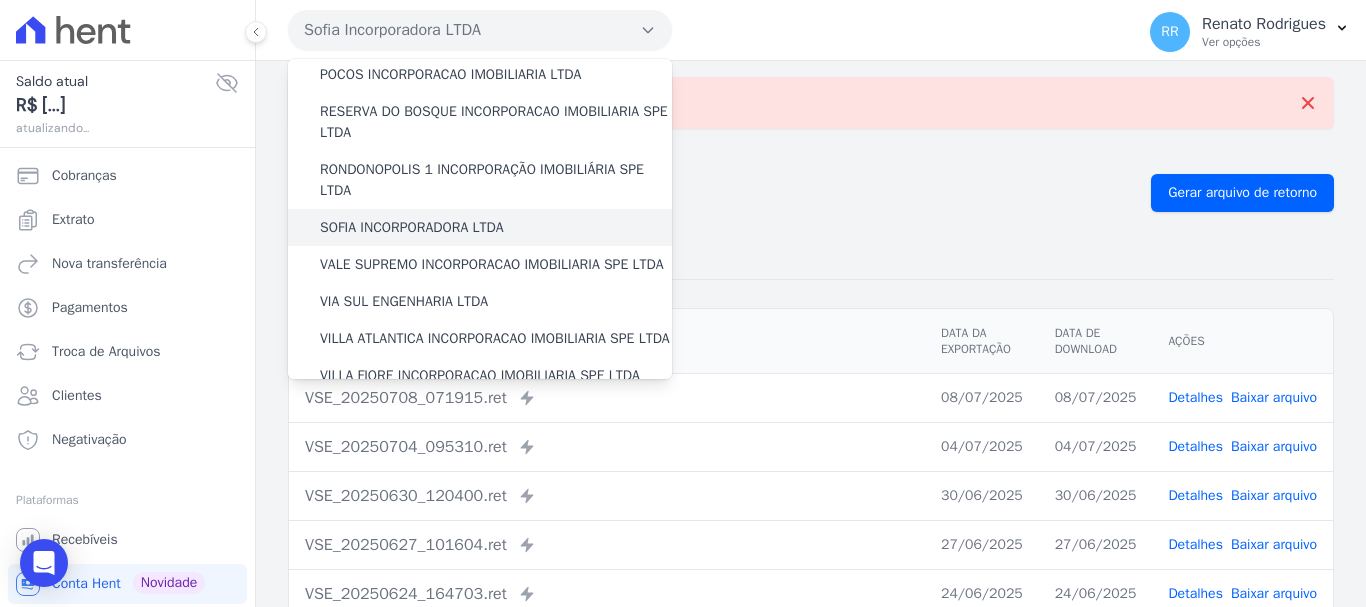 click on "SOFIA INCORPORADORA LTDA" at bounding box center (412, 227) 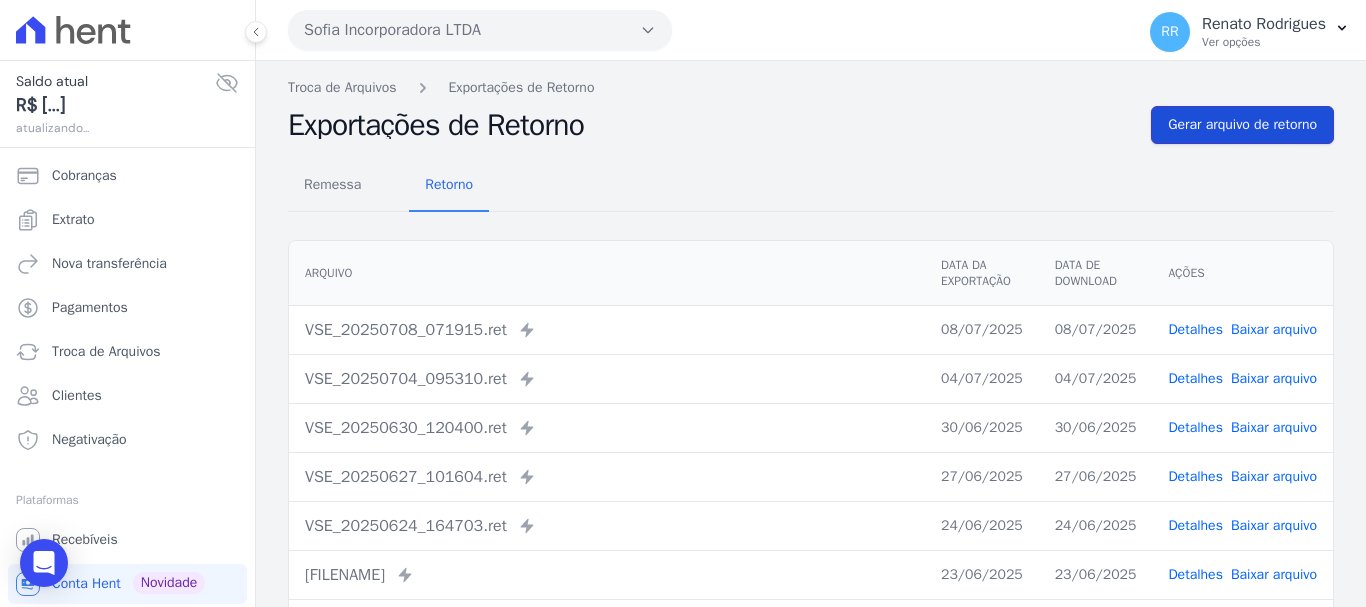 click on "Gerar arquivo de retorno" at bounding box center [1242, 125] 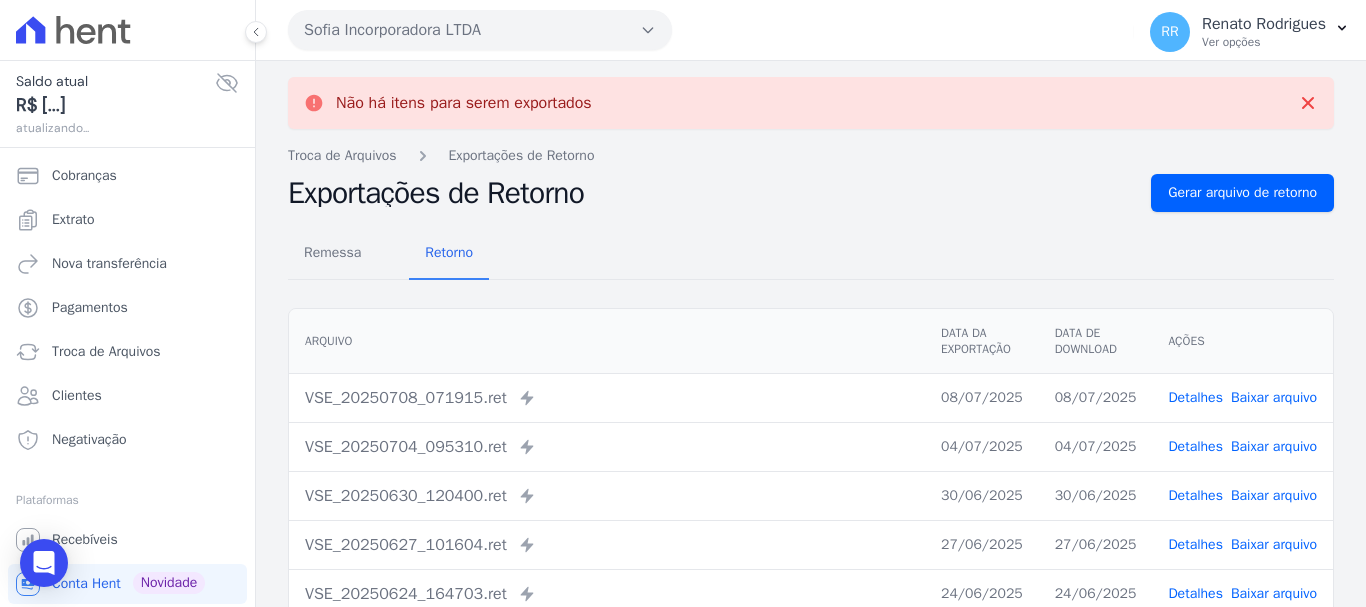 click on "Sofia Incorporadora LTDA" at bounding box center (480, 30) 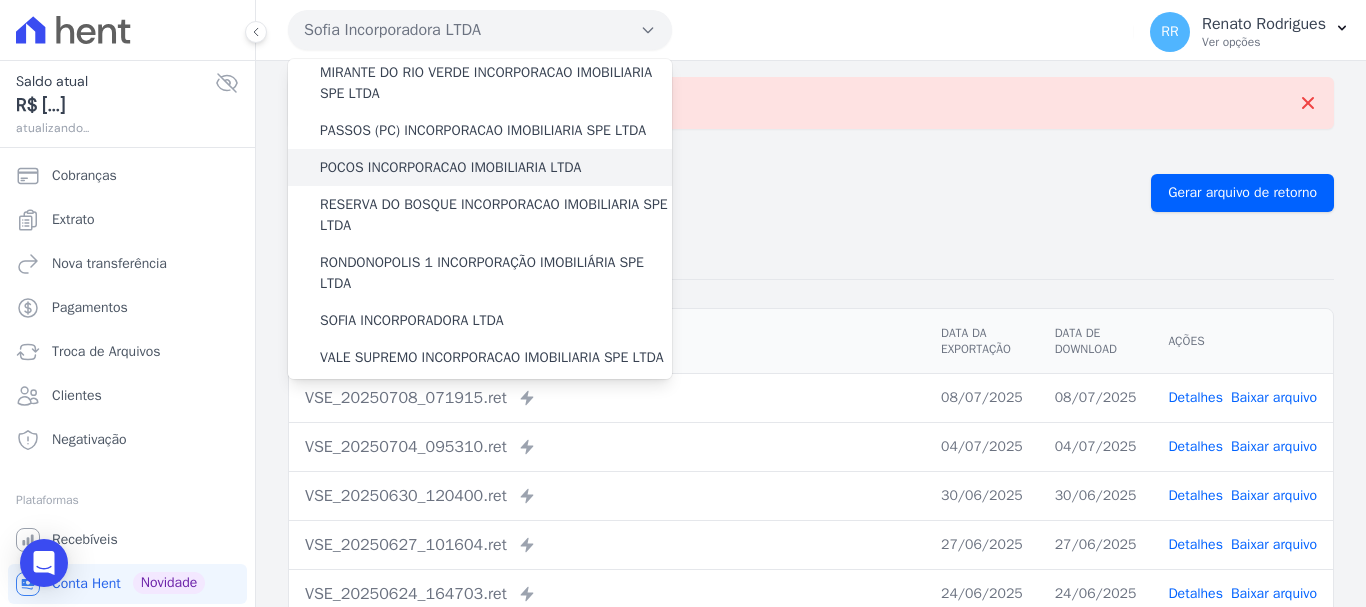 scroll, scrollTop: 700, scrollLeft: 0, axis: vertical 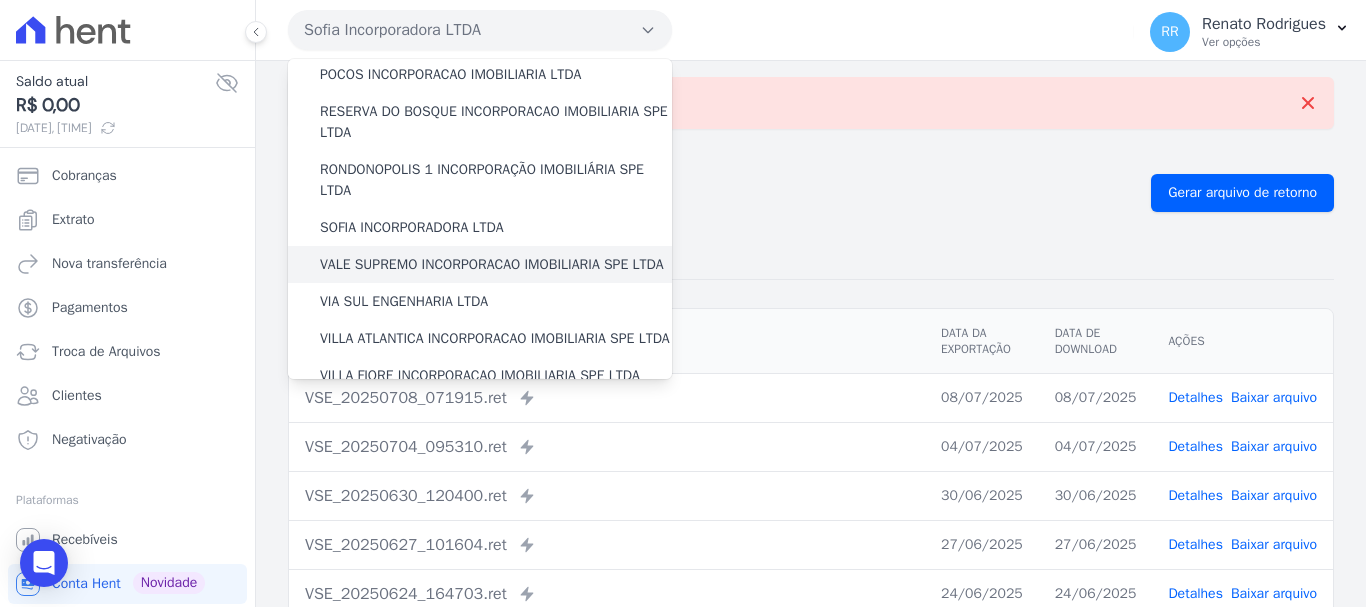 click on "VALE SUPREMO INCORPORACAO IMOBILIARIA SPE LTDA" at bounding box center [492, 264] 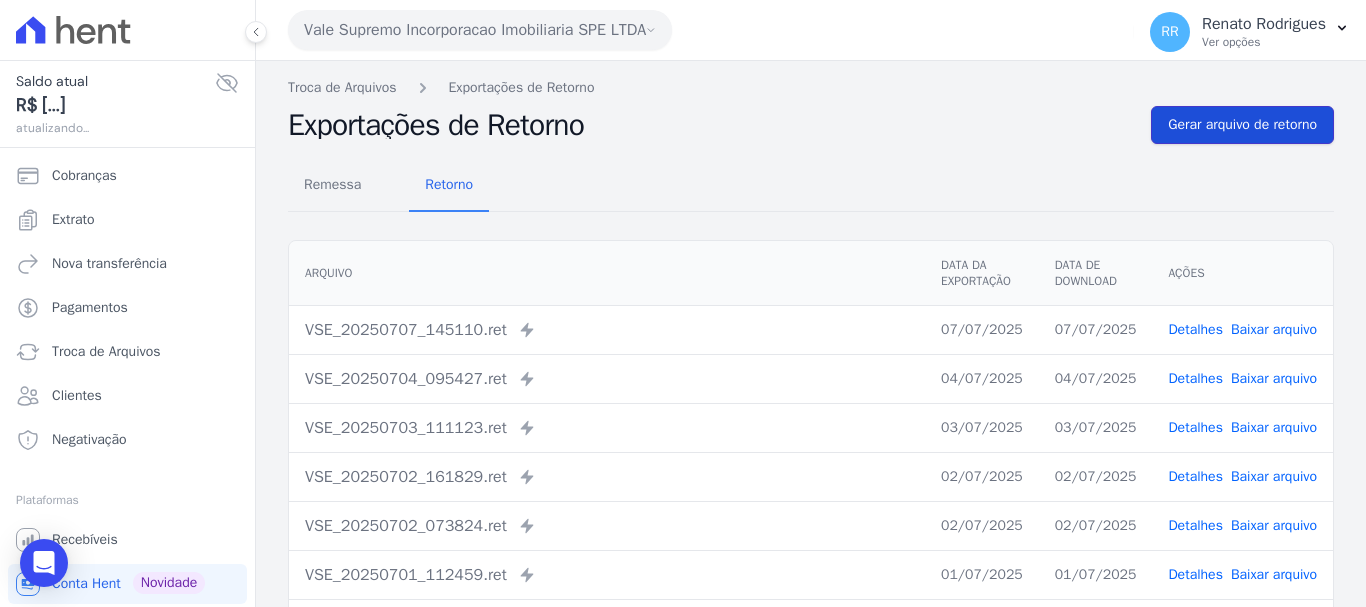 click on "Gerar arquivo de retorno" at bounding box center (1242, 125) 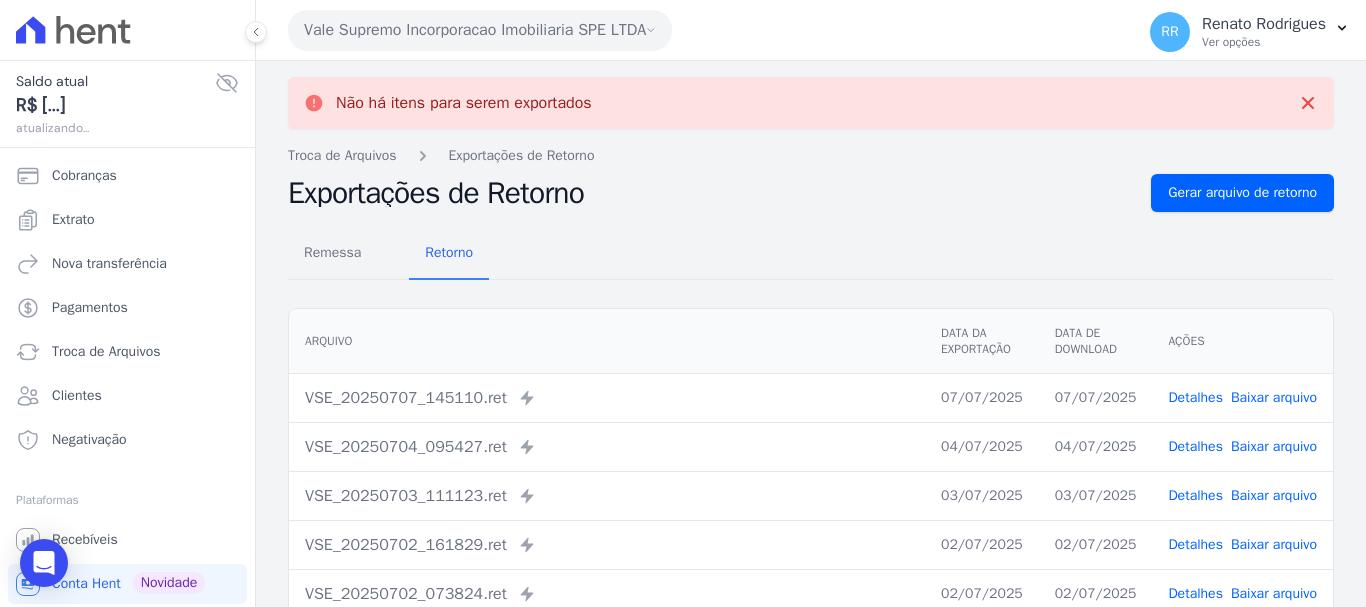 click on "Vale Supremo Incorporacao Imobiliaria SPE LTDA" at bounding box center [480, 30] 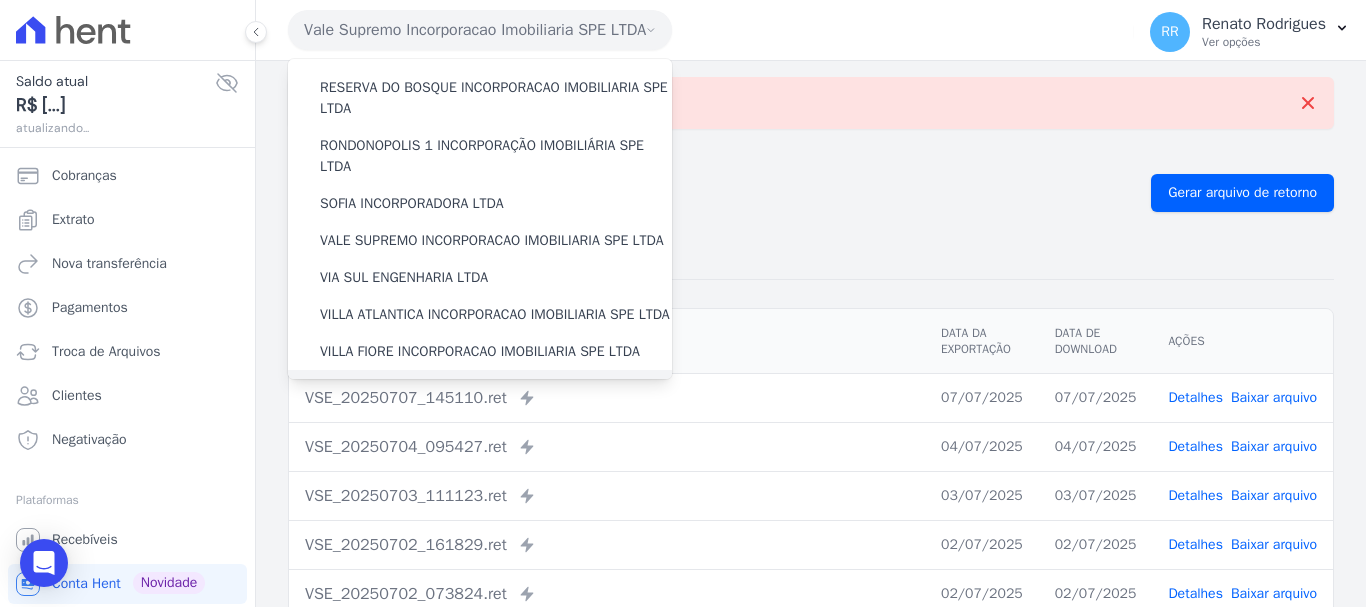 scroll, scrollTop: 873, scrollLeft: 0, axis: vertical 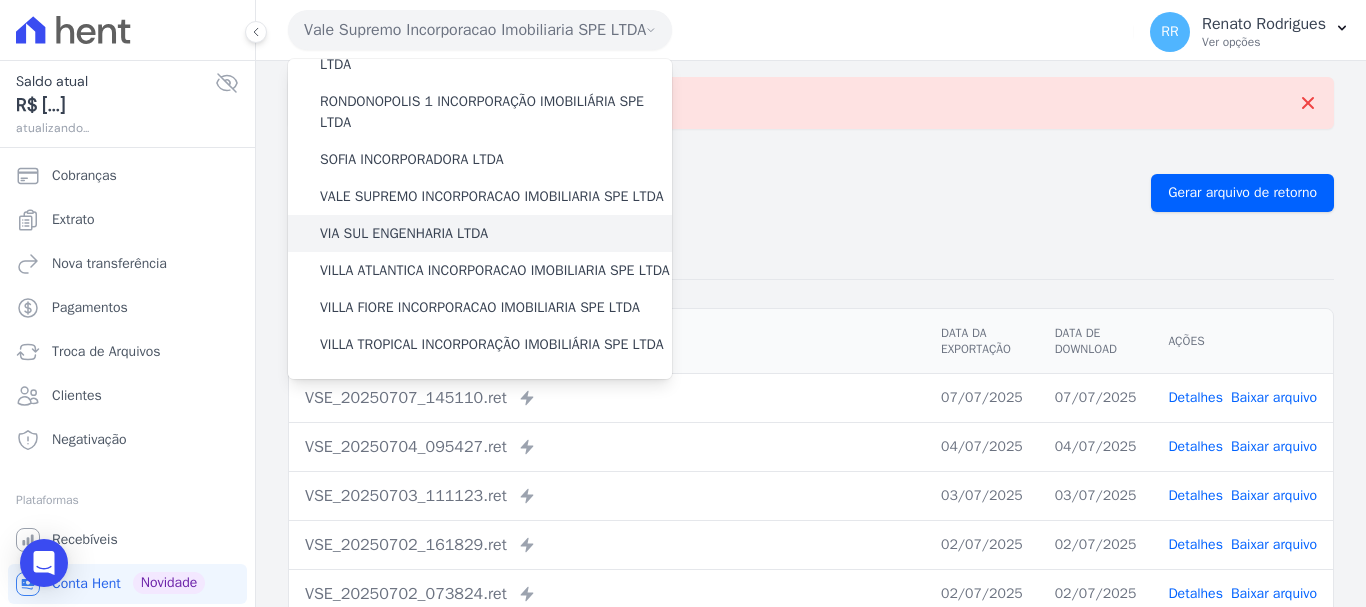 click on "VIA SUL ENGENHARIA LTDA" at bounding box center (404, 233) 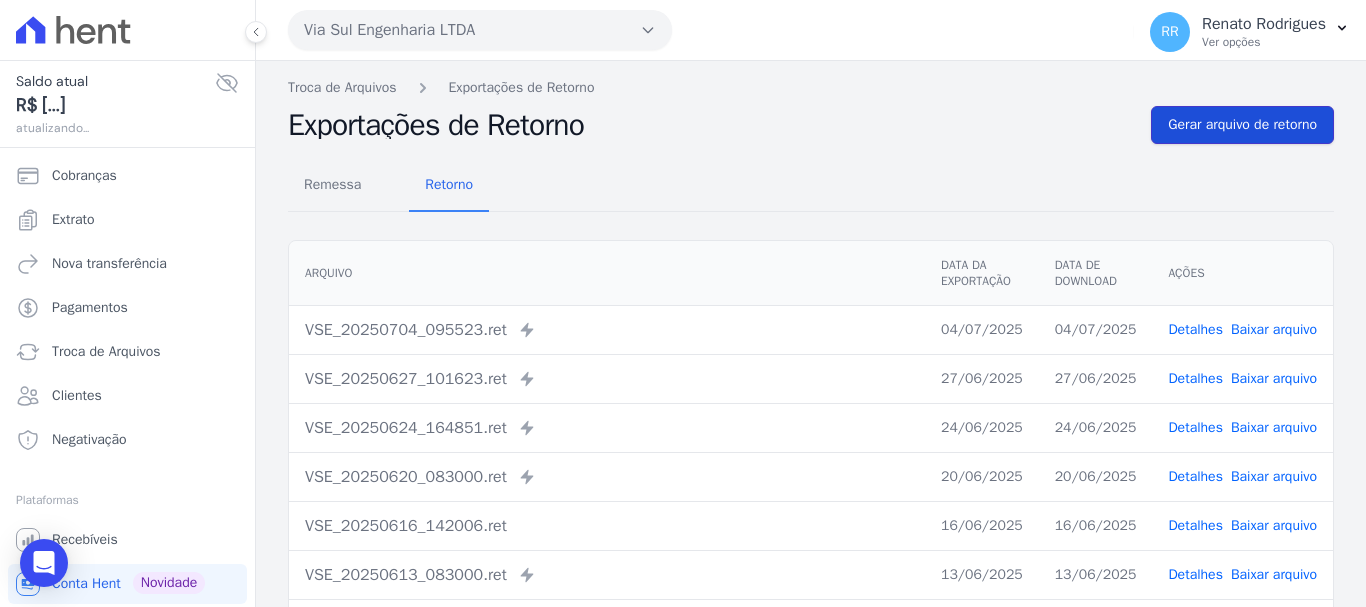 click on "Gerar arquivo de retorno" at bounding box center [1242, 125] 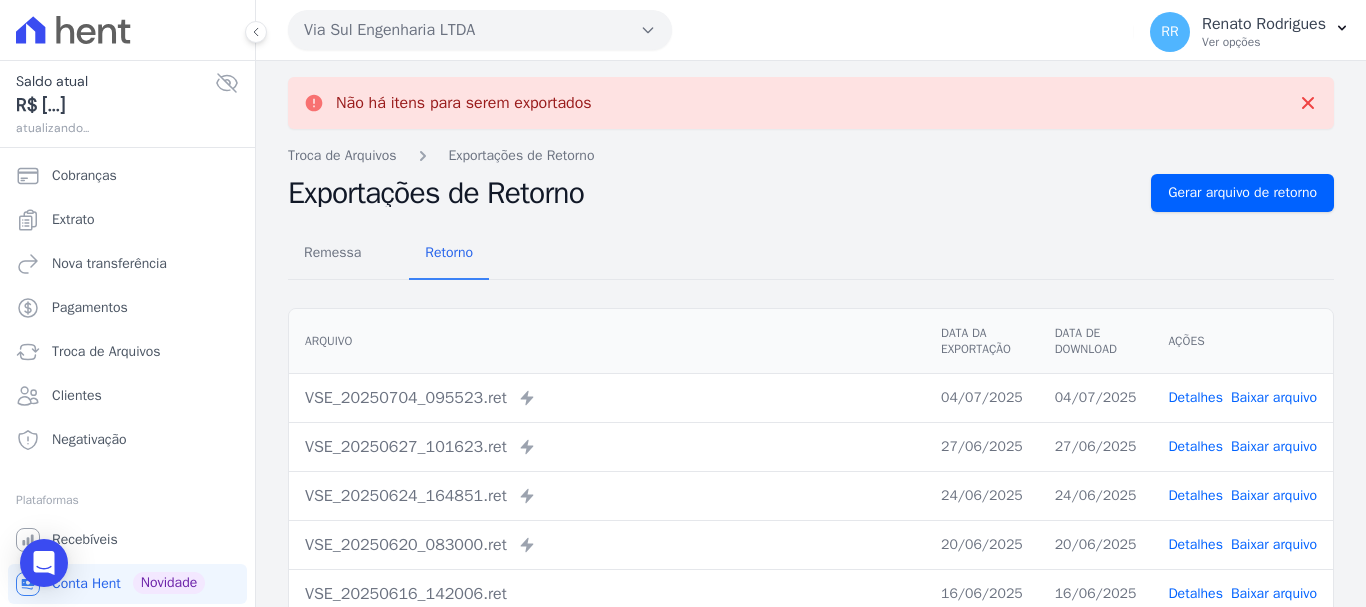 click on "Via Sul Engenharia LTDA" at bounding box center (480, 30) 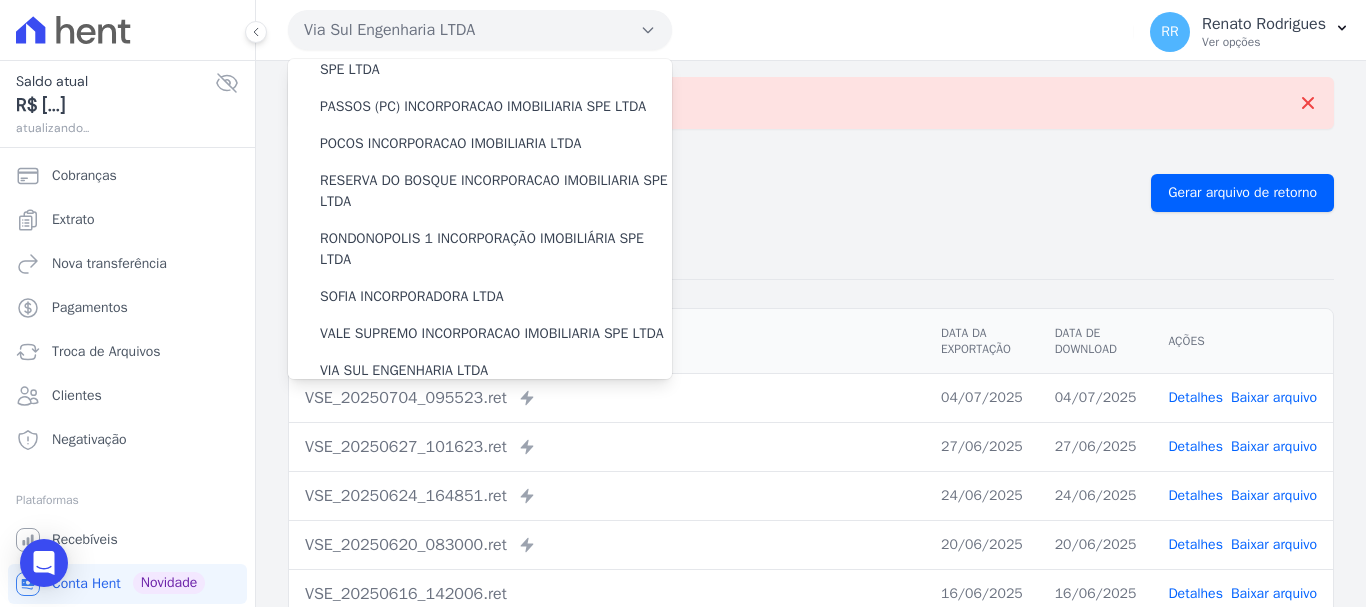 scroll, scrollTop: 873, scrollLeft: 0, axis: vertical 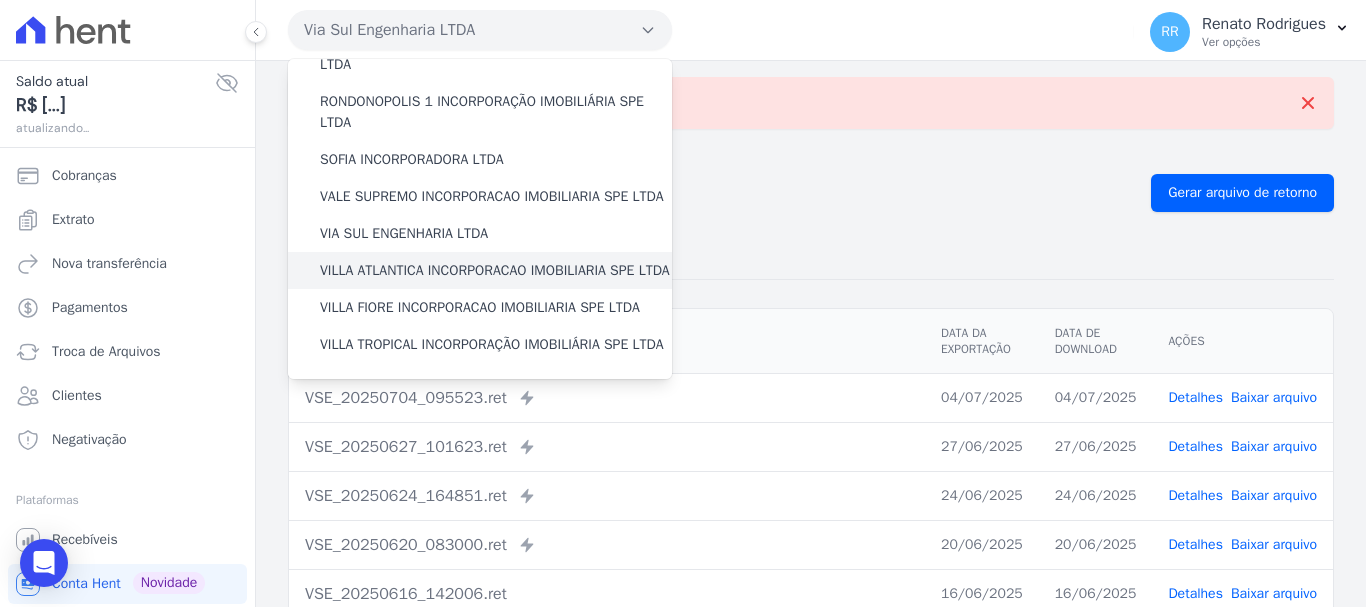 click on "VILLA ATLANTICA INCORPORACAO IMOBILIARIA SPE LTDA" at bounding box center [495, 270] 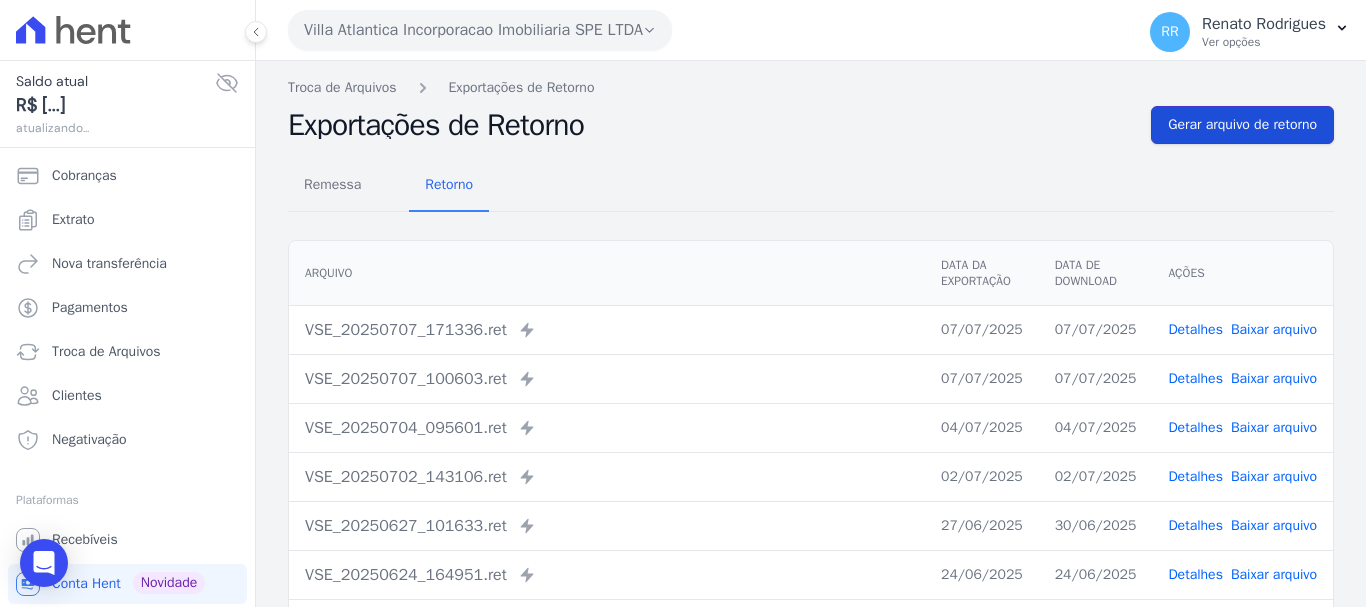 click on "Gerar arquivo de retorno" at bounding box center [1242, 125] 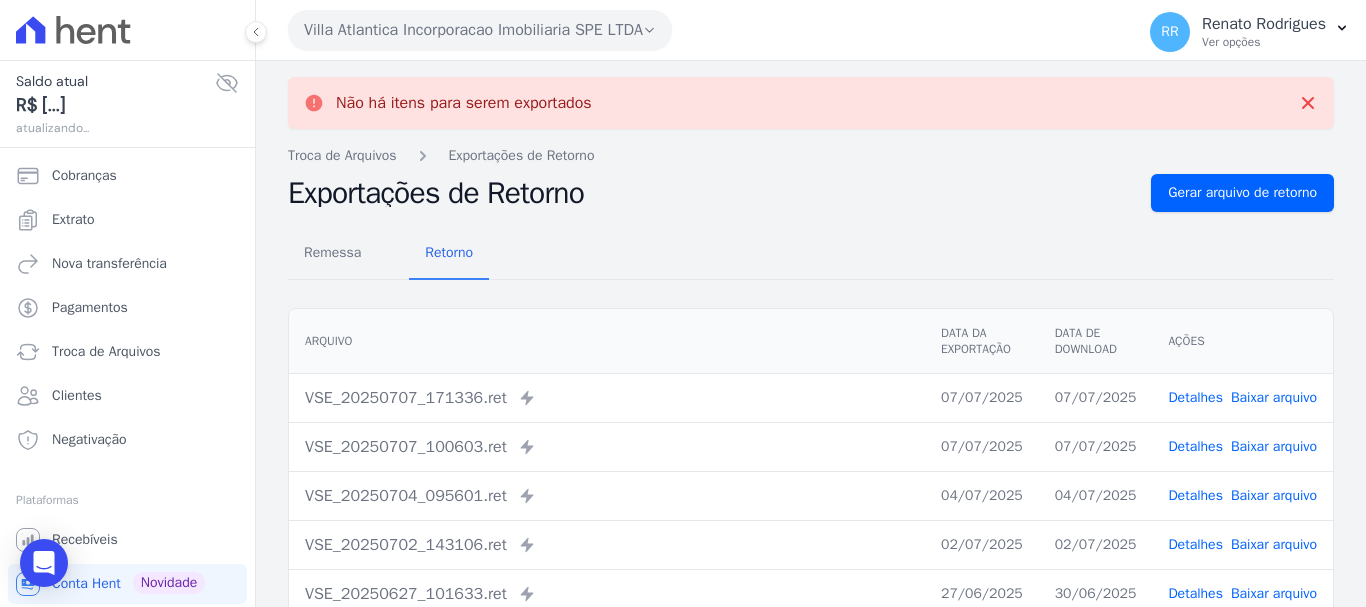 drag, startPoint x: 527, startPoint y: 30, endPoint x: 536, endPoint y: 111, distance: 81.49847 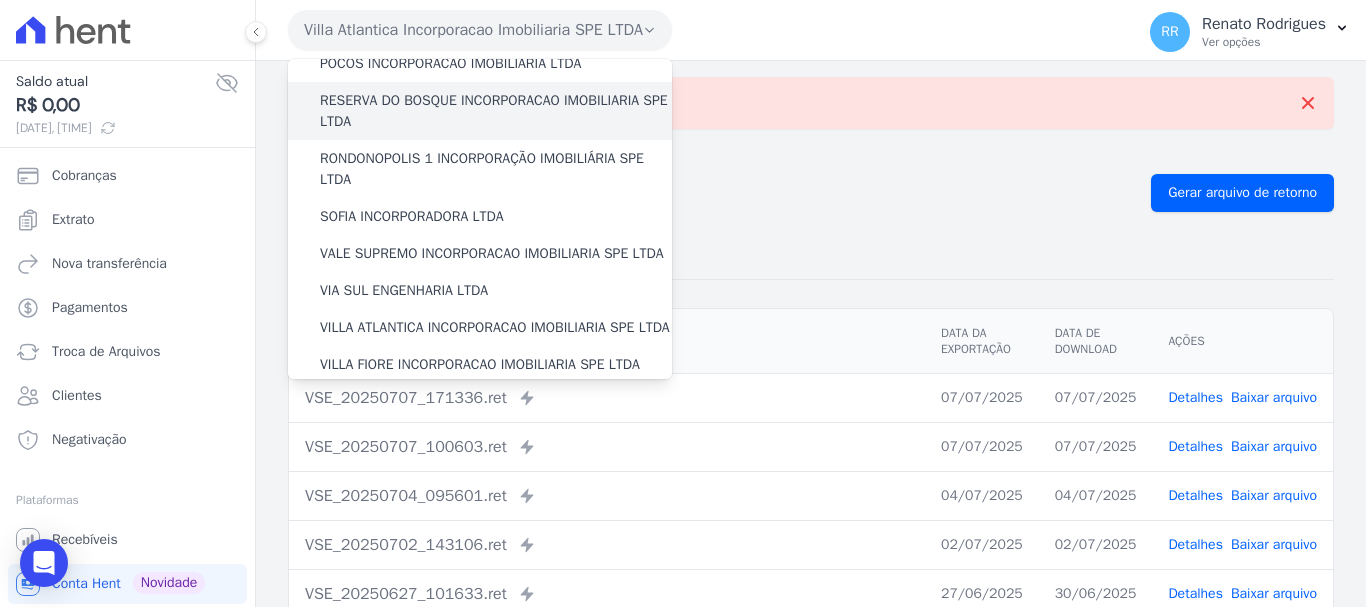 scroll, scrollTop: 873, scrollLeft: 0, axis: vertical 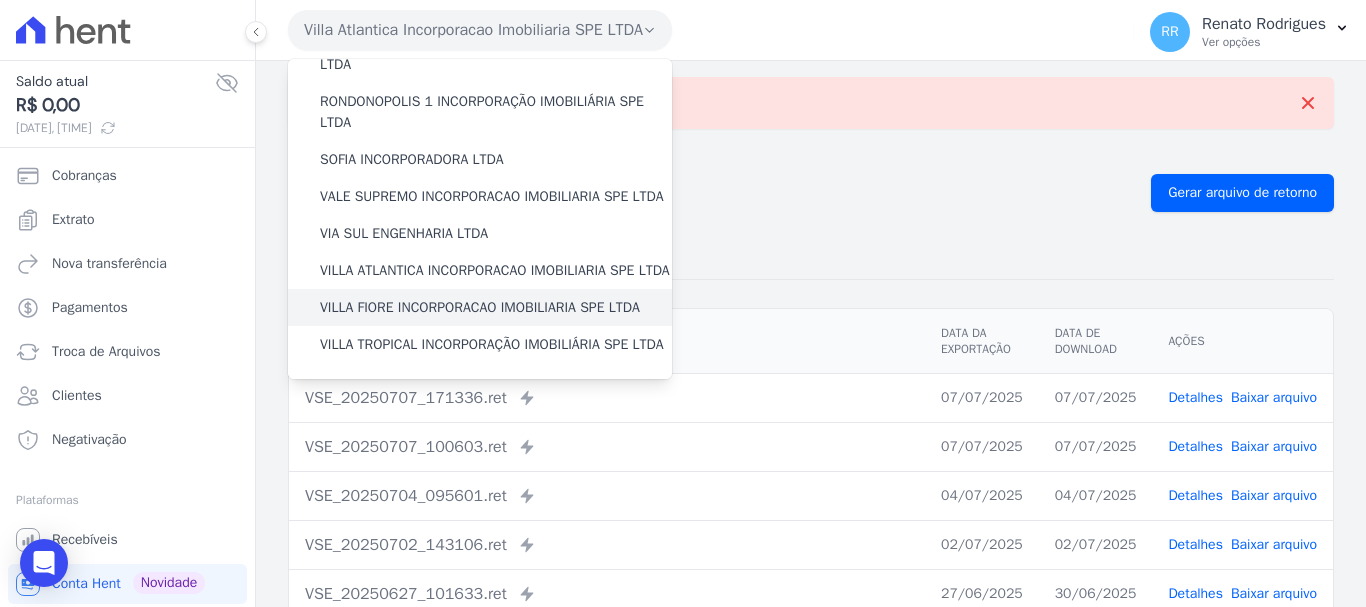 click on "VILLA FIORE INCORPORACAO IMOBILIARIA SPE LTDA" at bounding box center (480, 307) 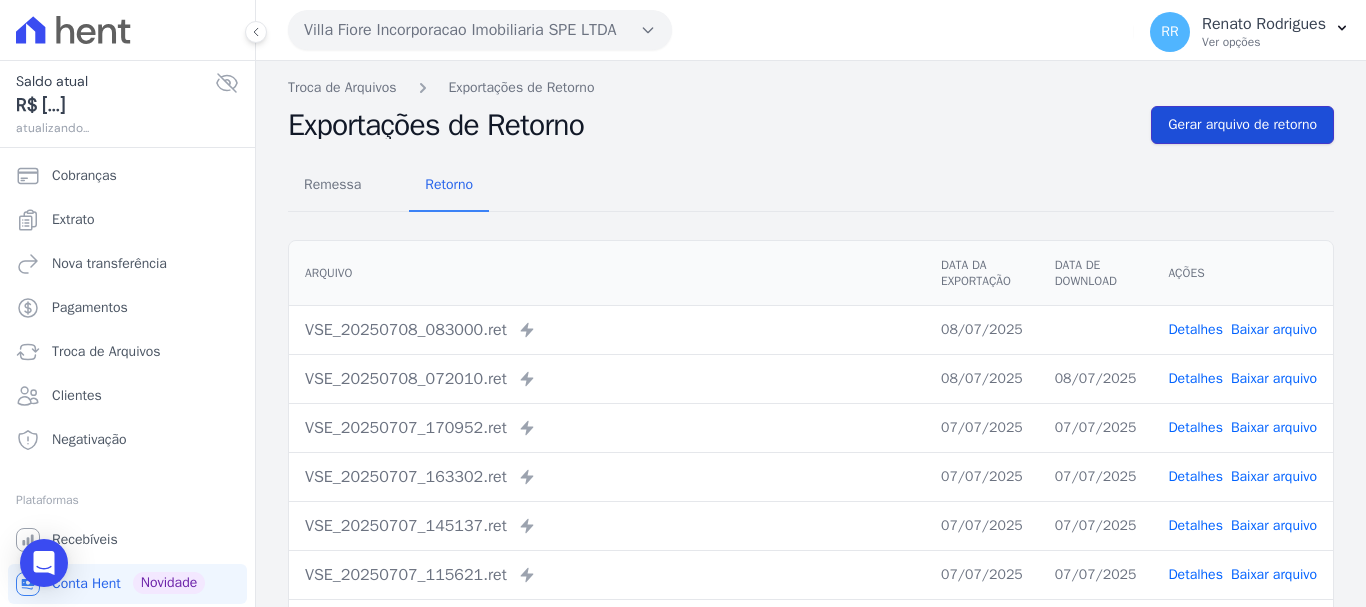 click on "Gerar arquivo de retorno" at bounding box center (1242, 125) 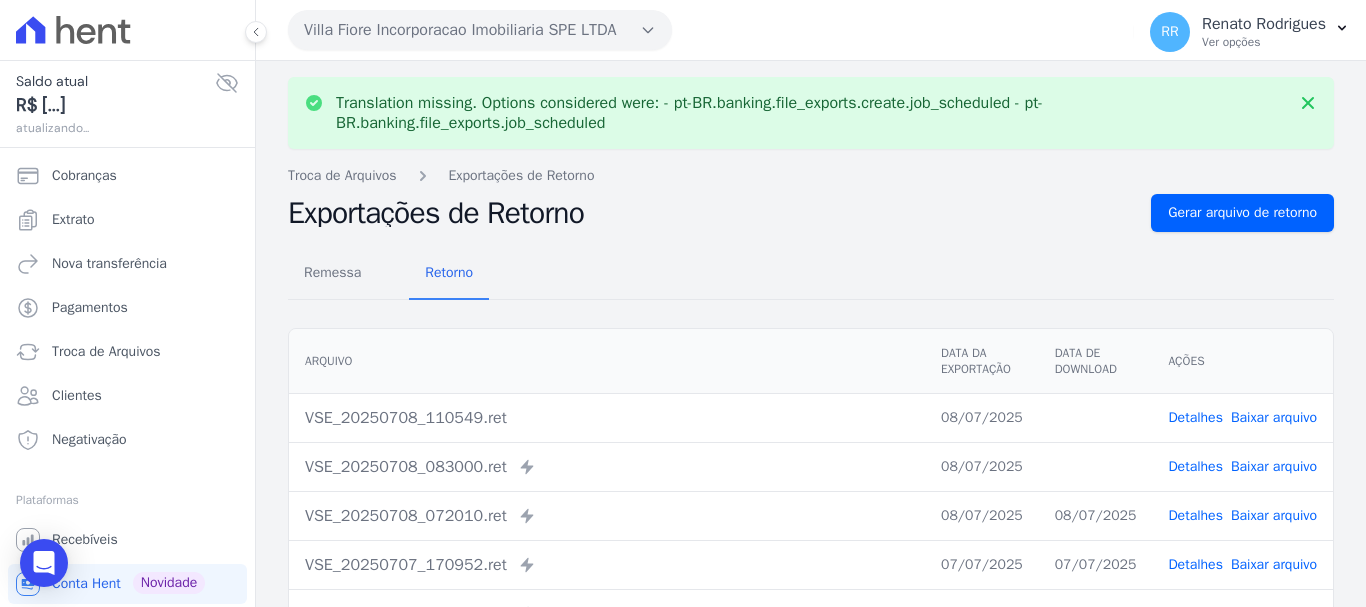 click on "Baixar arquivo" at bounding box center [1274, 466] 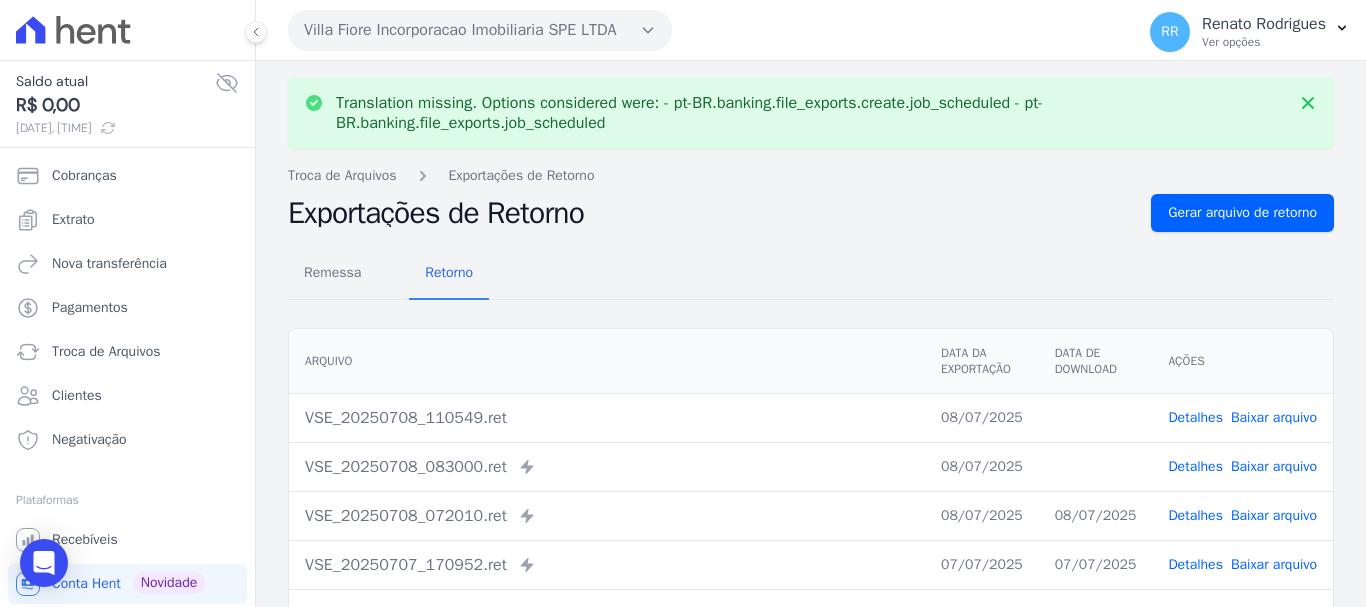 click on "Remessa
Retorno" at bounding box center [811, 274] 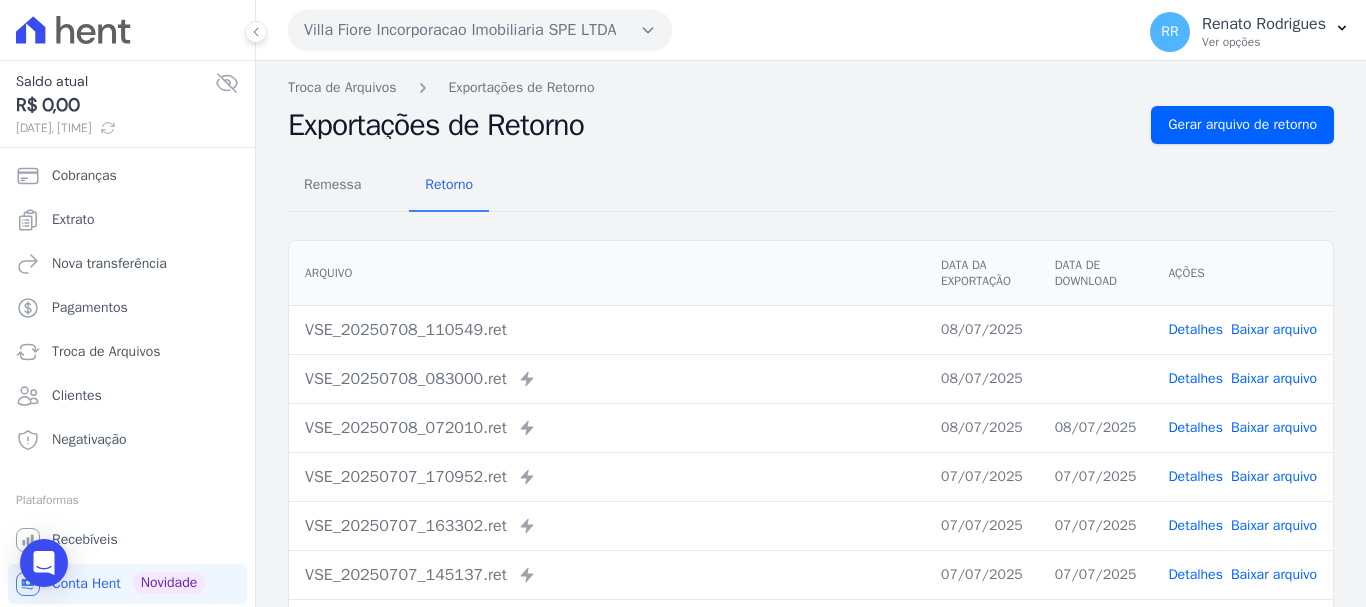 click on "Baixar arquivo" at bounding box center (1274, 329) 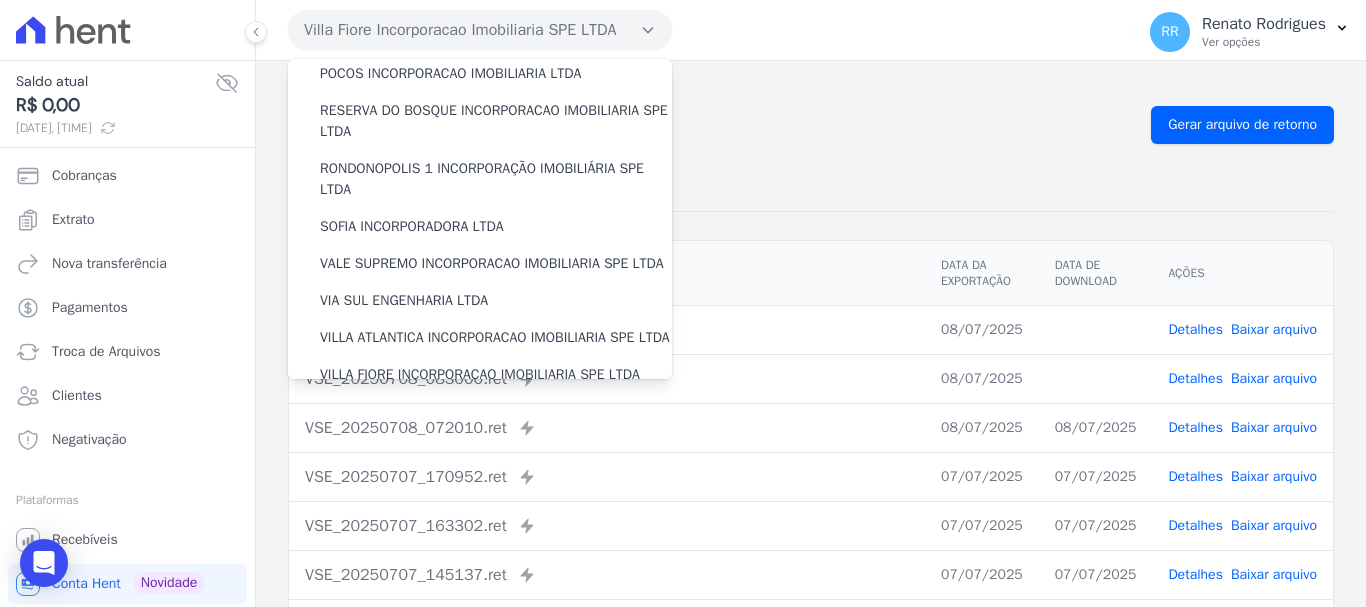 scroll, scrollTop: 873, scrollLeft: 0, axis: vertical 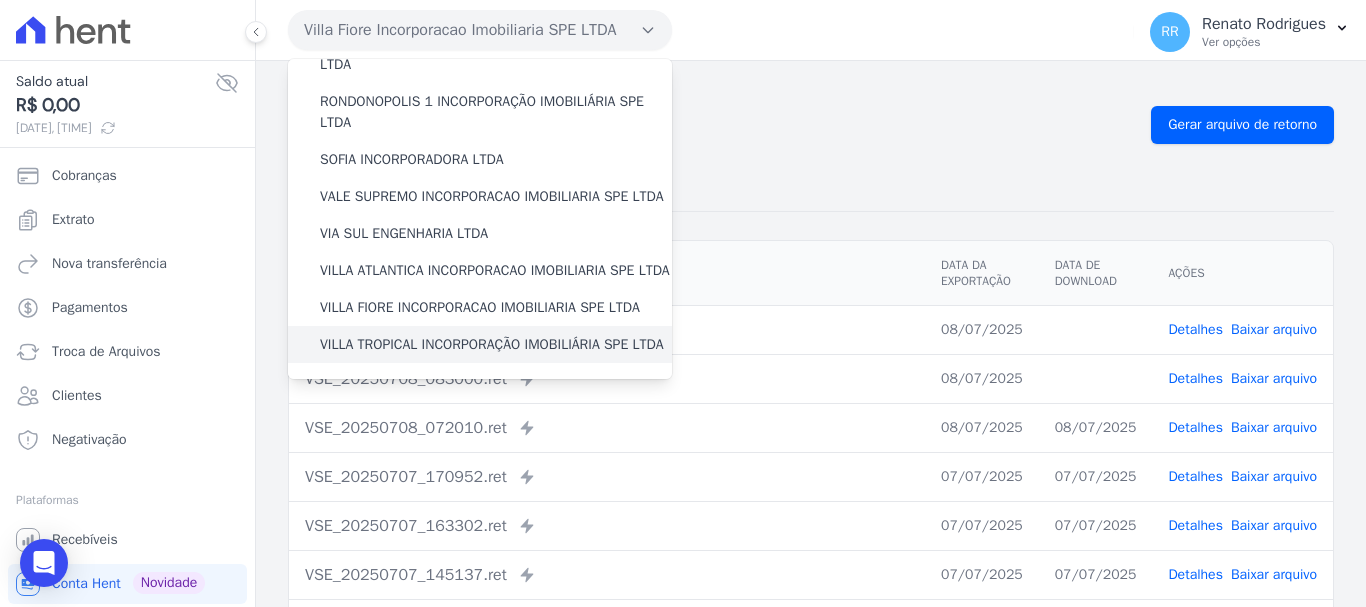 click on "VILLA TROPICAL INCORPORAÇÃO IMOBILIÁRIA SPE LTDA" at bounding box center [492, 344] 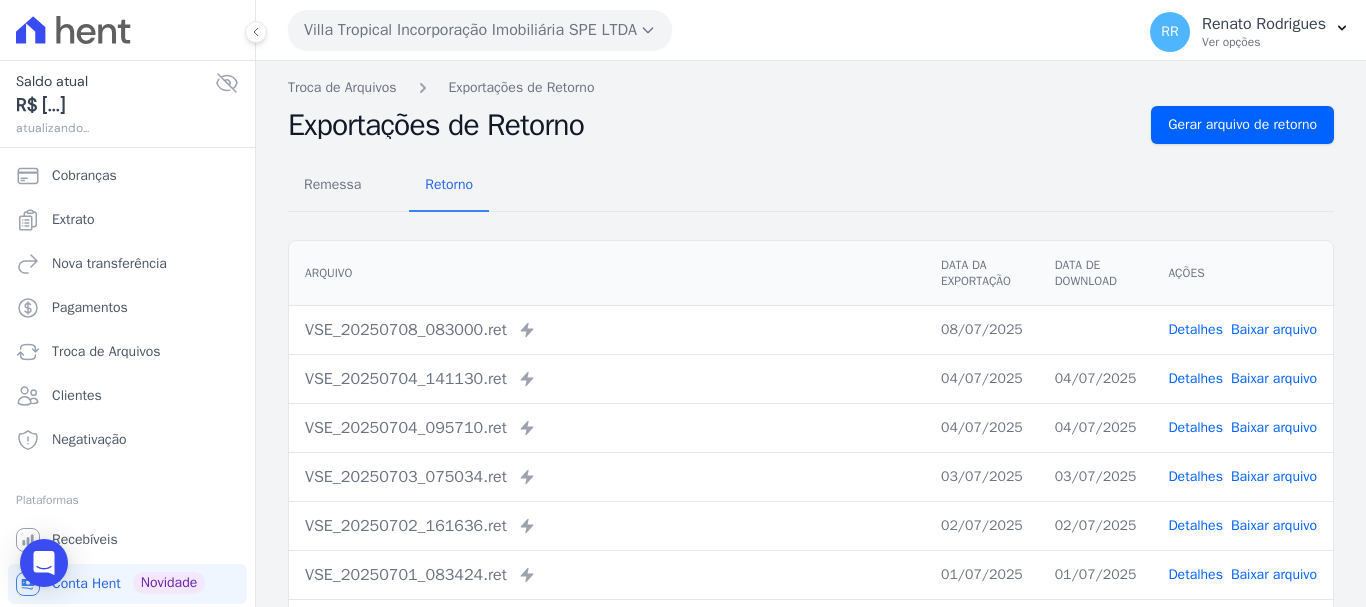 click on "Baixar arquivo" at bounding box center [1274, 329] 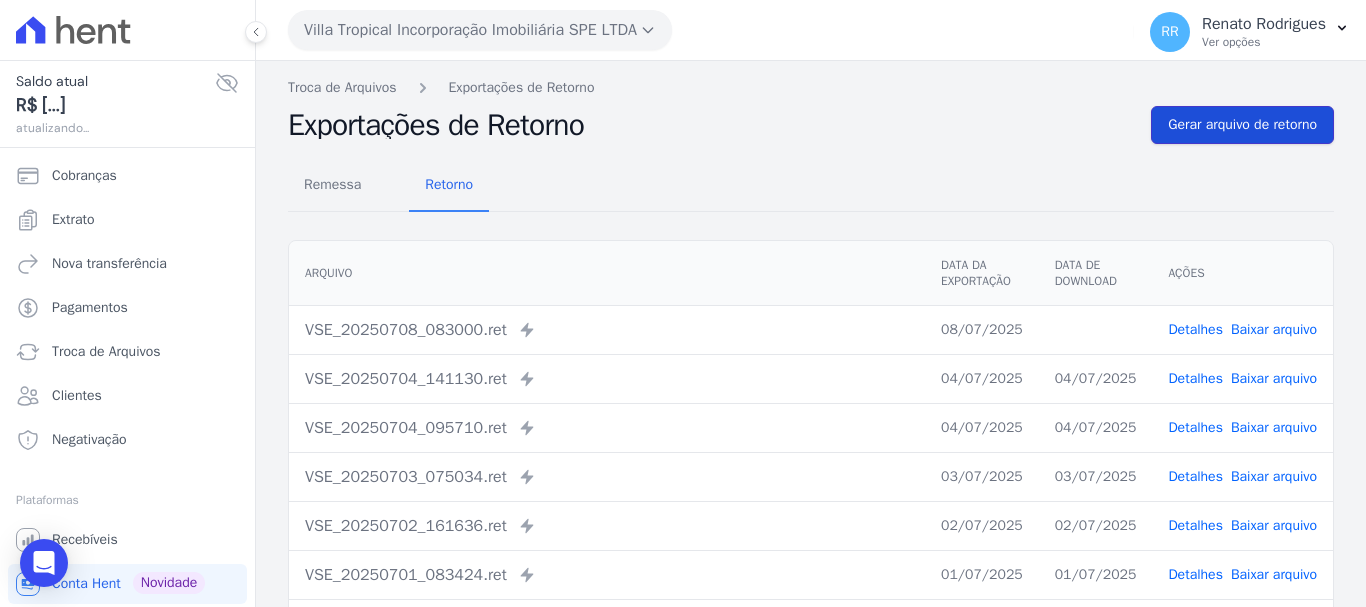 click on "Gerar arquivo de retorno" at bounding box center (1242, 125) 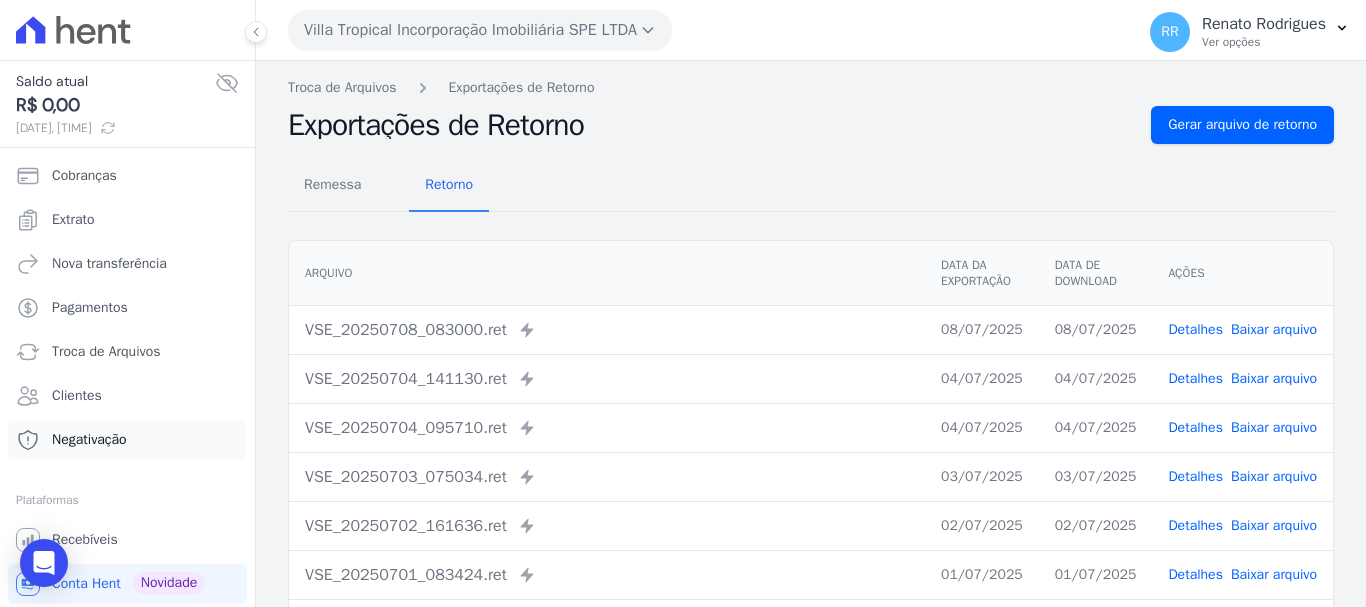 click on "Negativação" at bounding box center (127, 440) 